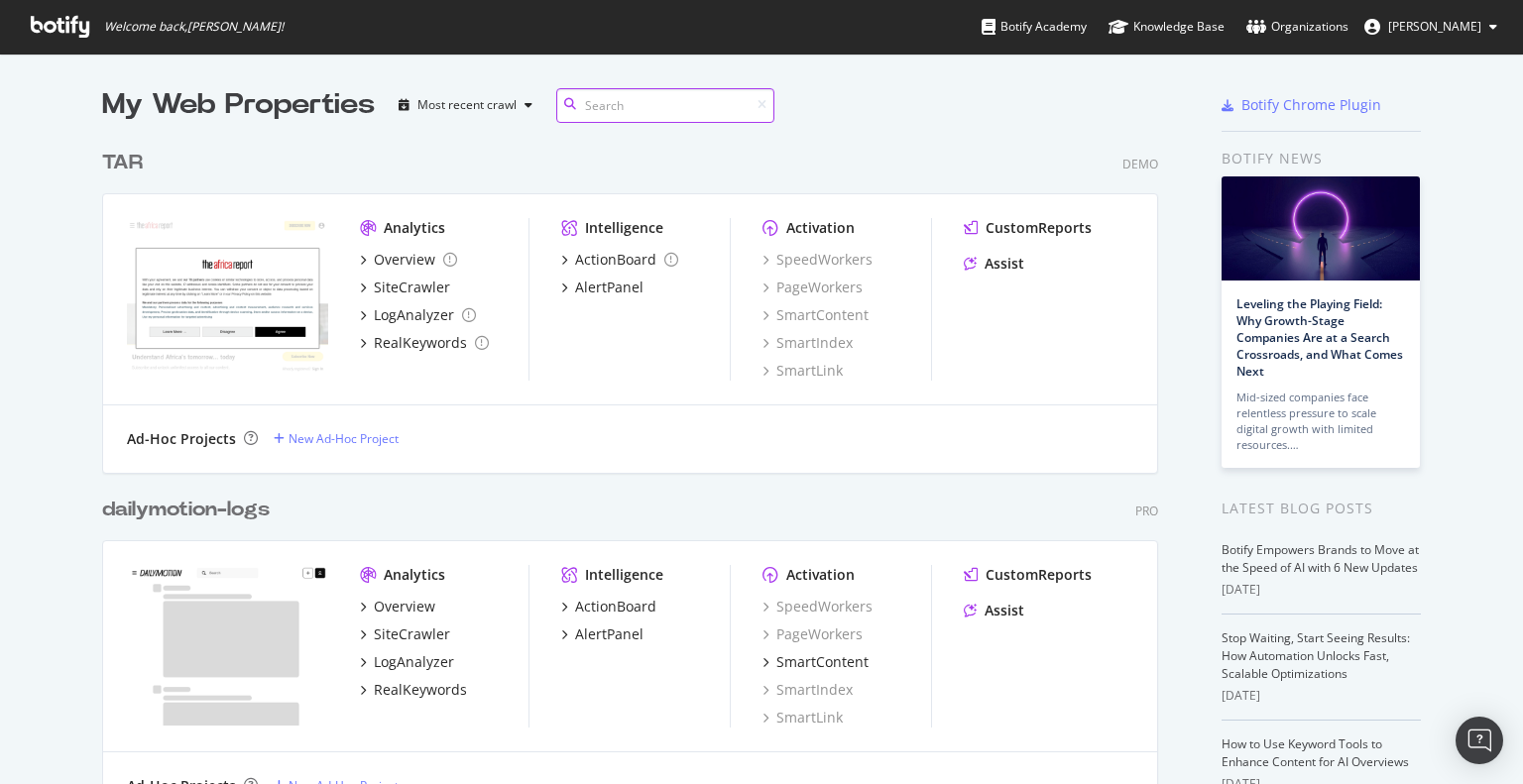scroll, scrollTop: 0, scrollLeft: 0, axis: both 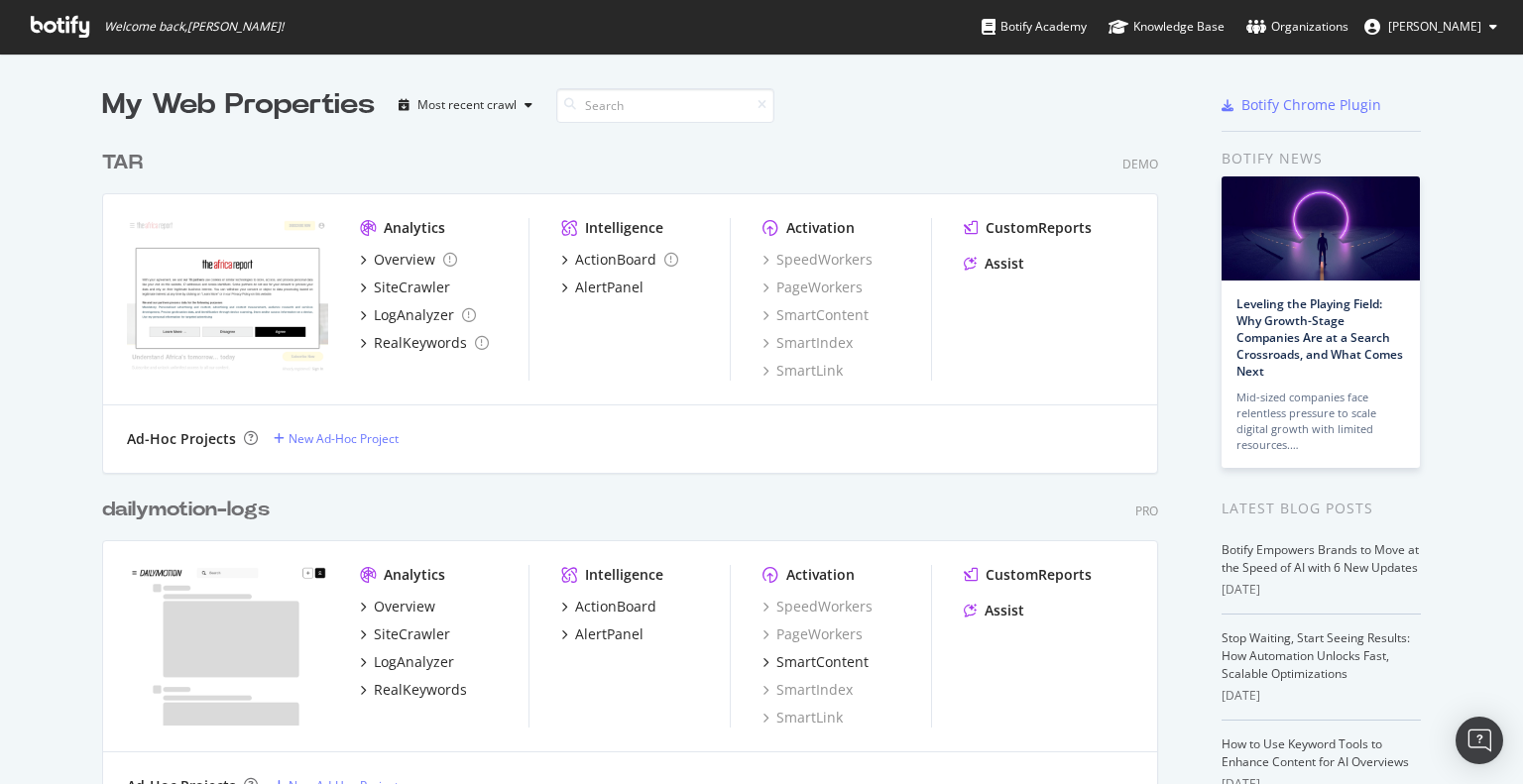 click on "dailymotion-logs" at bounding box center [185, 509] 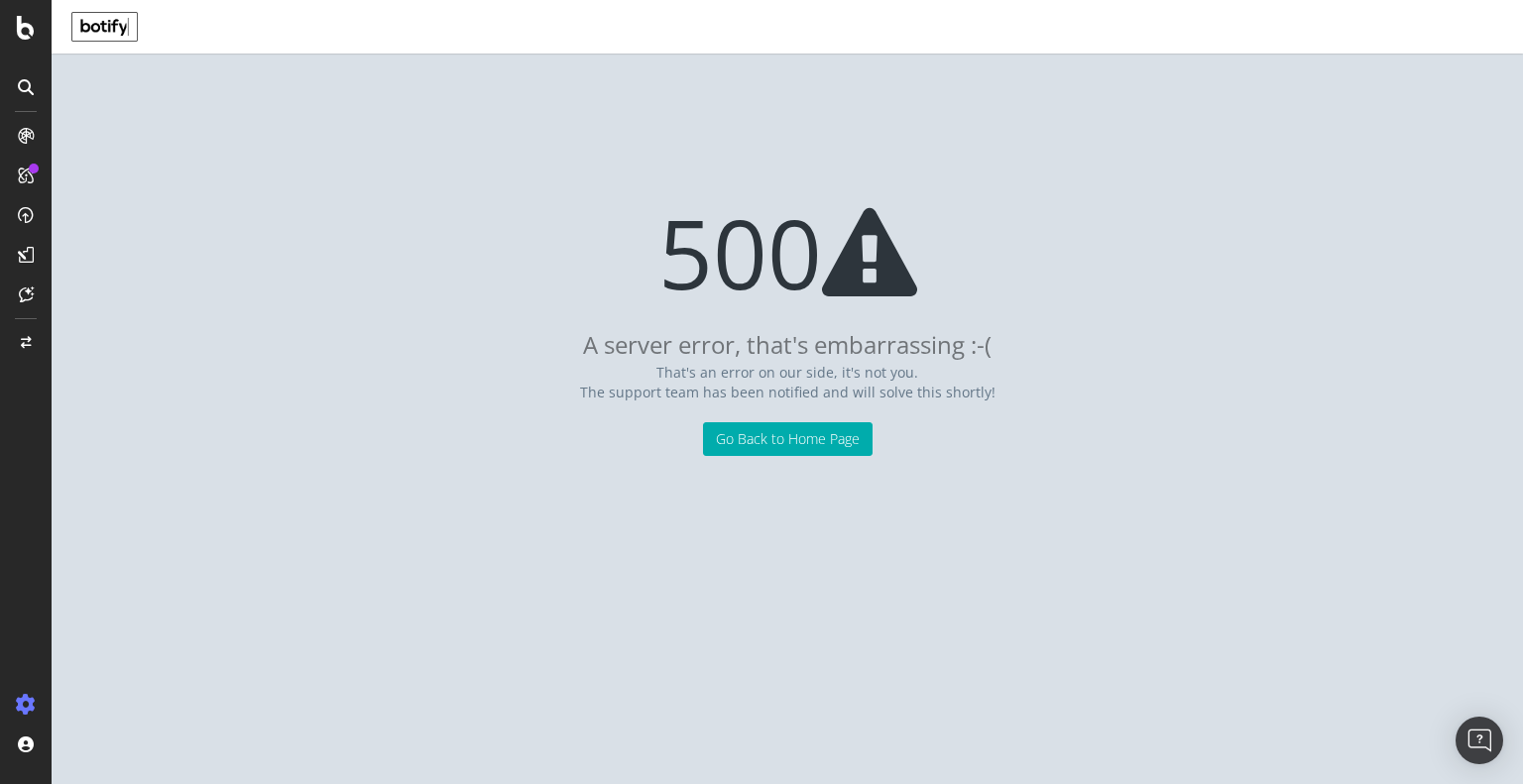 scroll, scrollTop: 0, scrollLeft: 0, axis: both 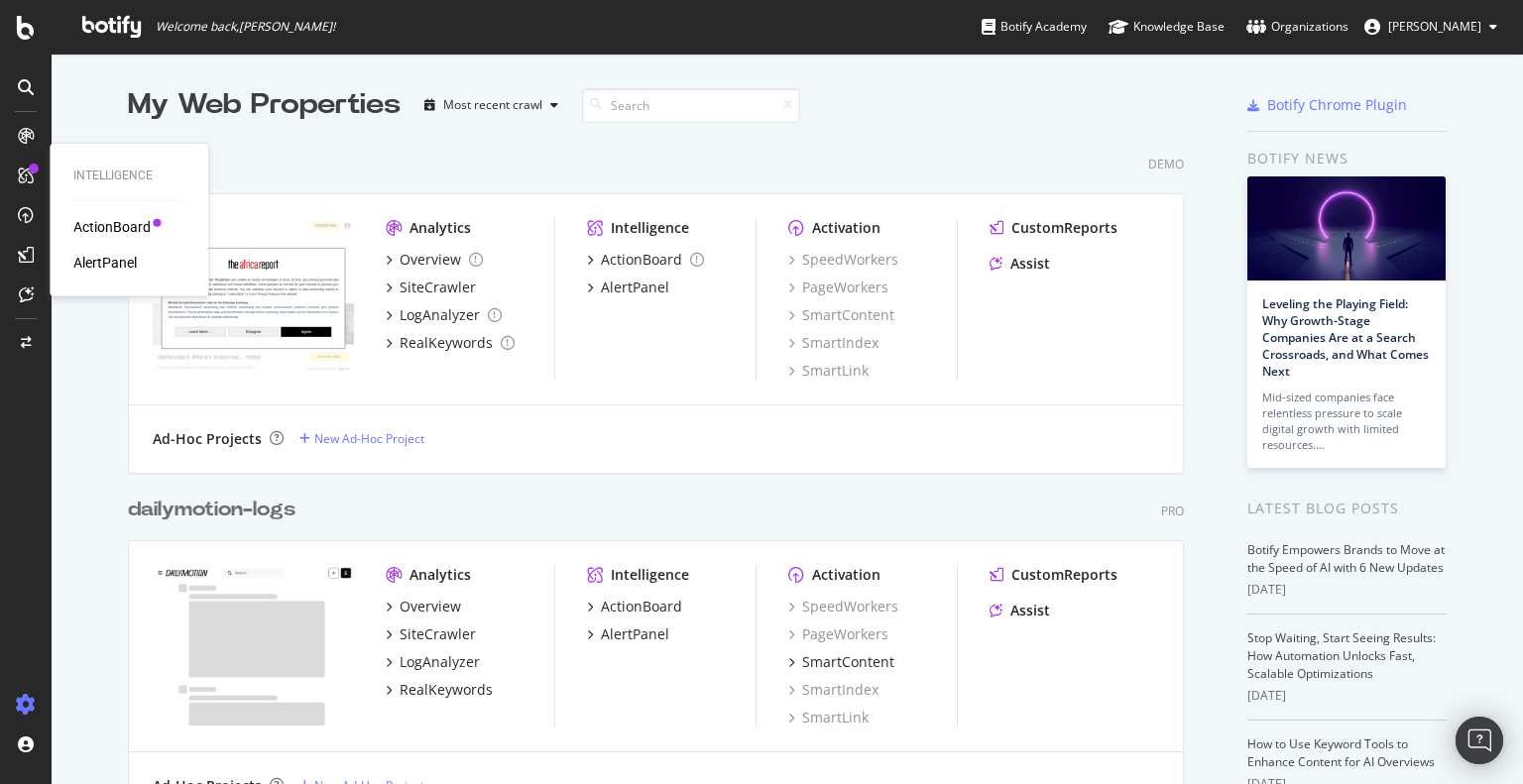 drag, startPoint x: 242, startPoint y: 527, endPoint x: 266, endPoint y: 516, distance: 26.400758 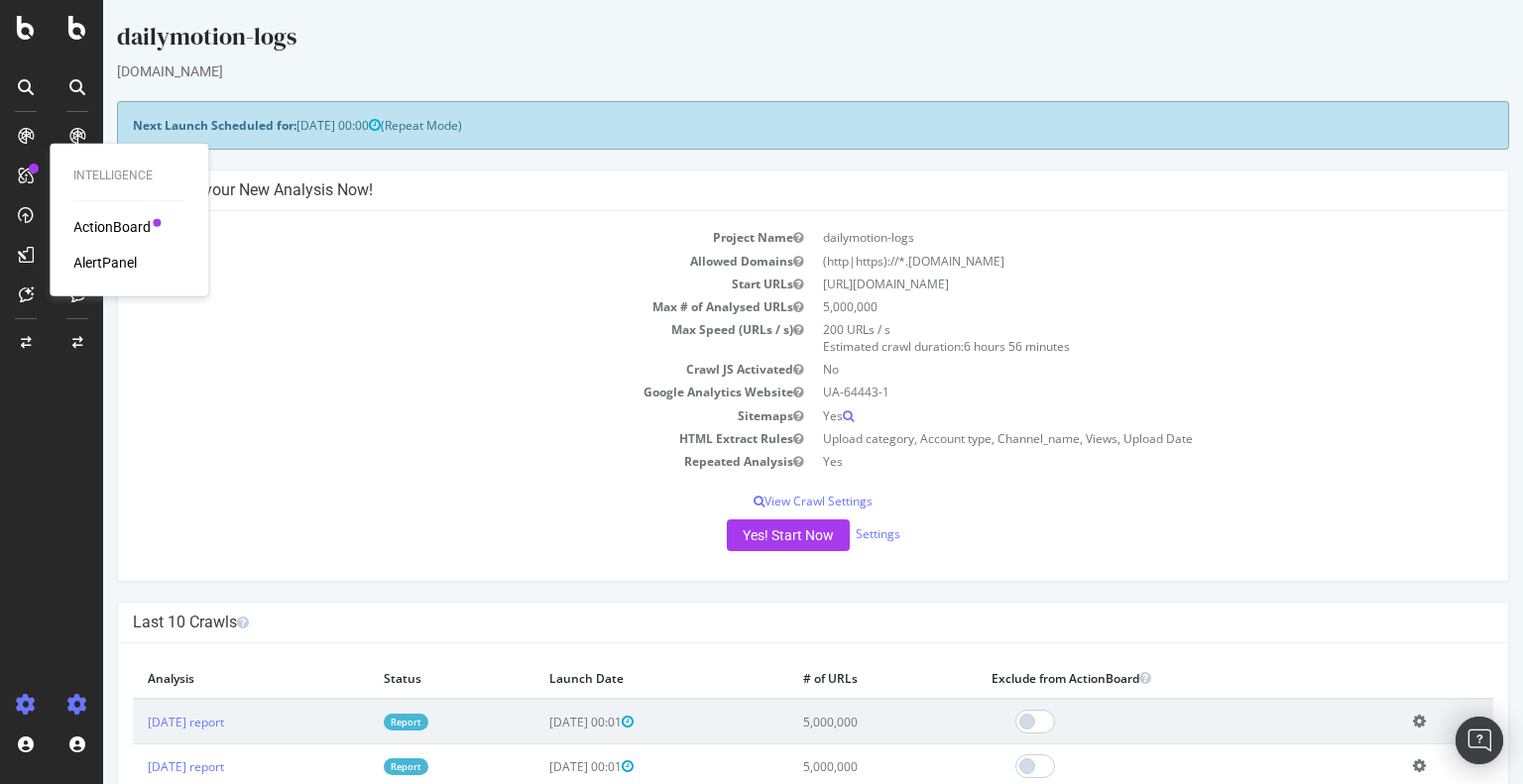 scroll, scrollTop: 0, scrollLeft: 0, axis: both 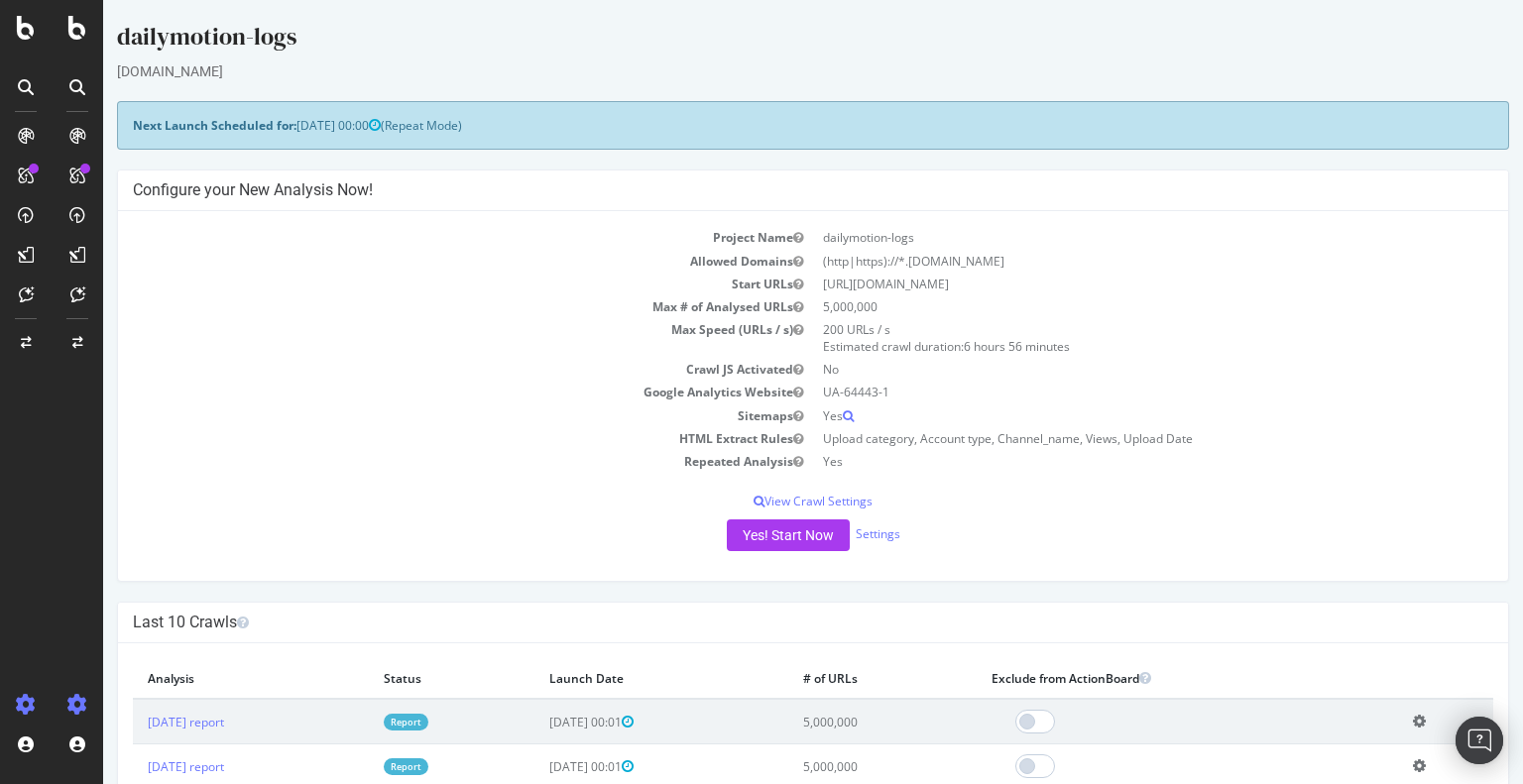 click on "Report" at bounding box center (406, 722) 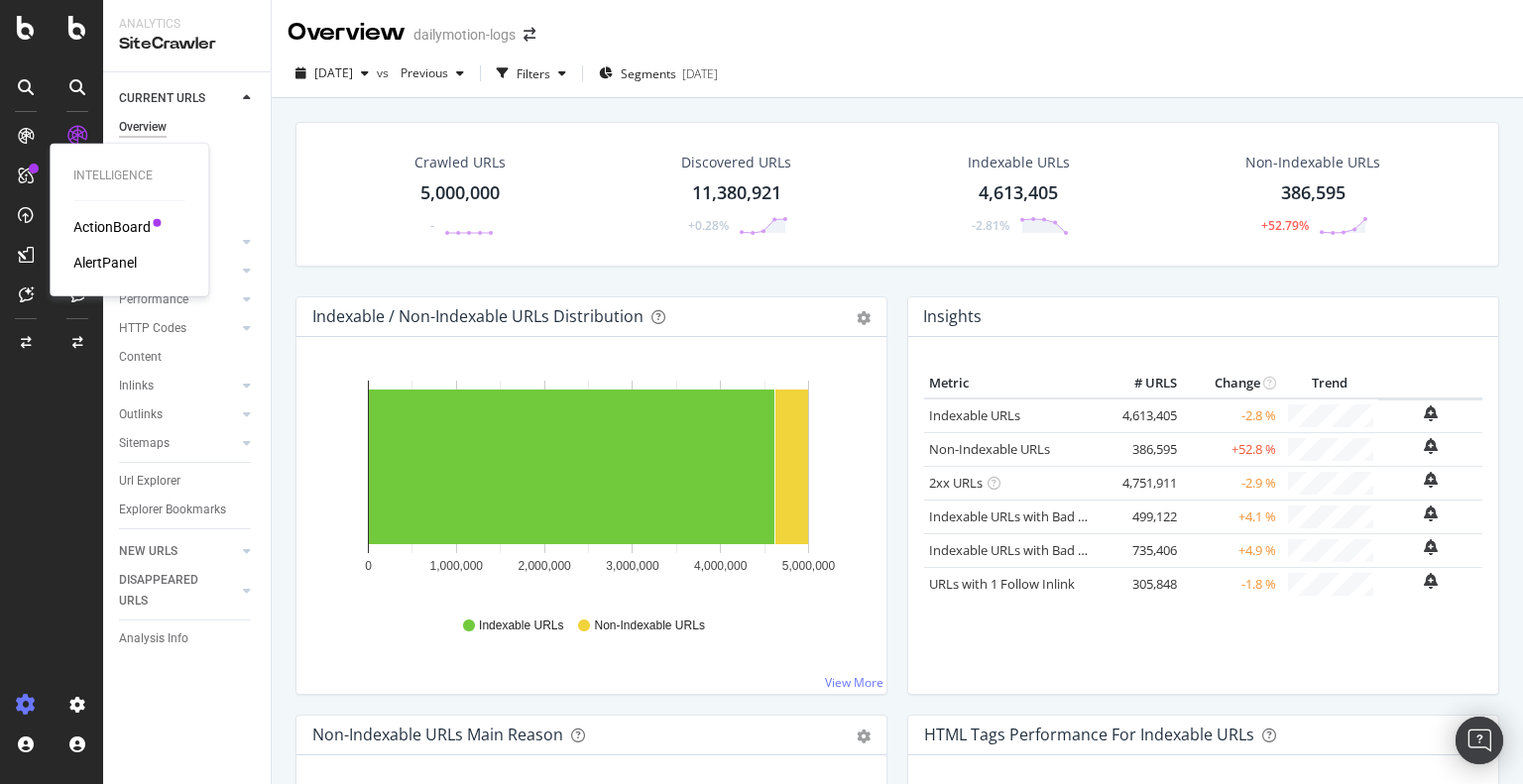 click on "Crawled URLs 5,000,000 - Discovered URLs 11,380,921 +0.28% Indexable URLs 4,613,405 -2.81% Non-Indexable URLs 386,595 +52.79%" at bounding box center (897, 194) 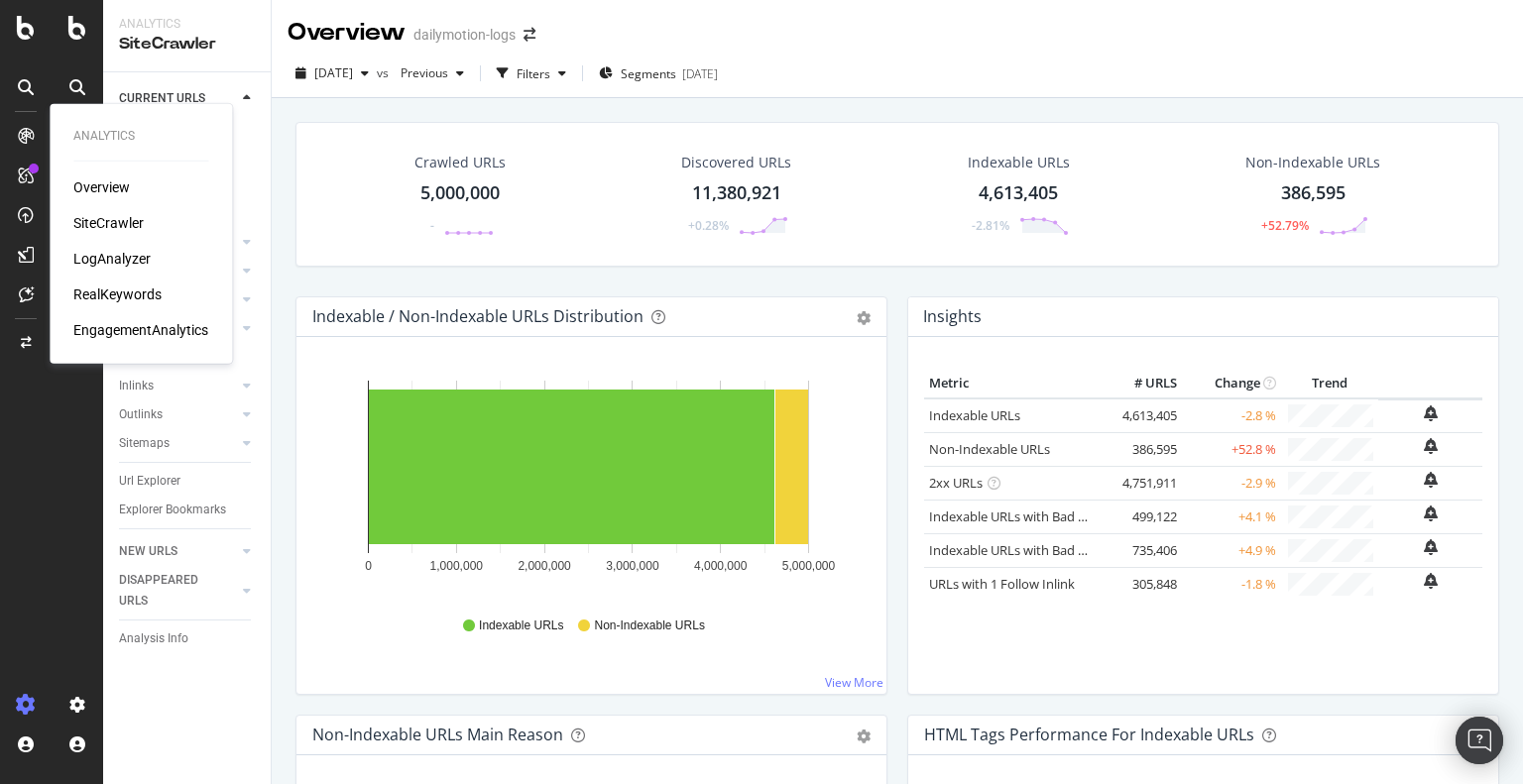 click on "Crawled URLs 5,000,000 - Discovered URLs 11,380,921 +0.28% Indexable URLs 4,613,405 -2.81% Non-Indexable URLs 386,595 +52.79%" at bounding box center (897, 194) 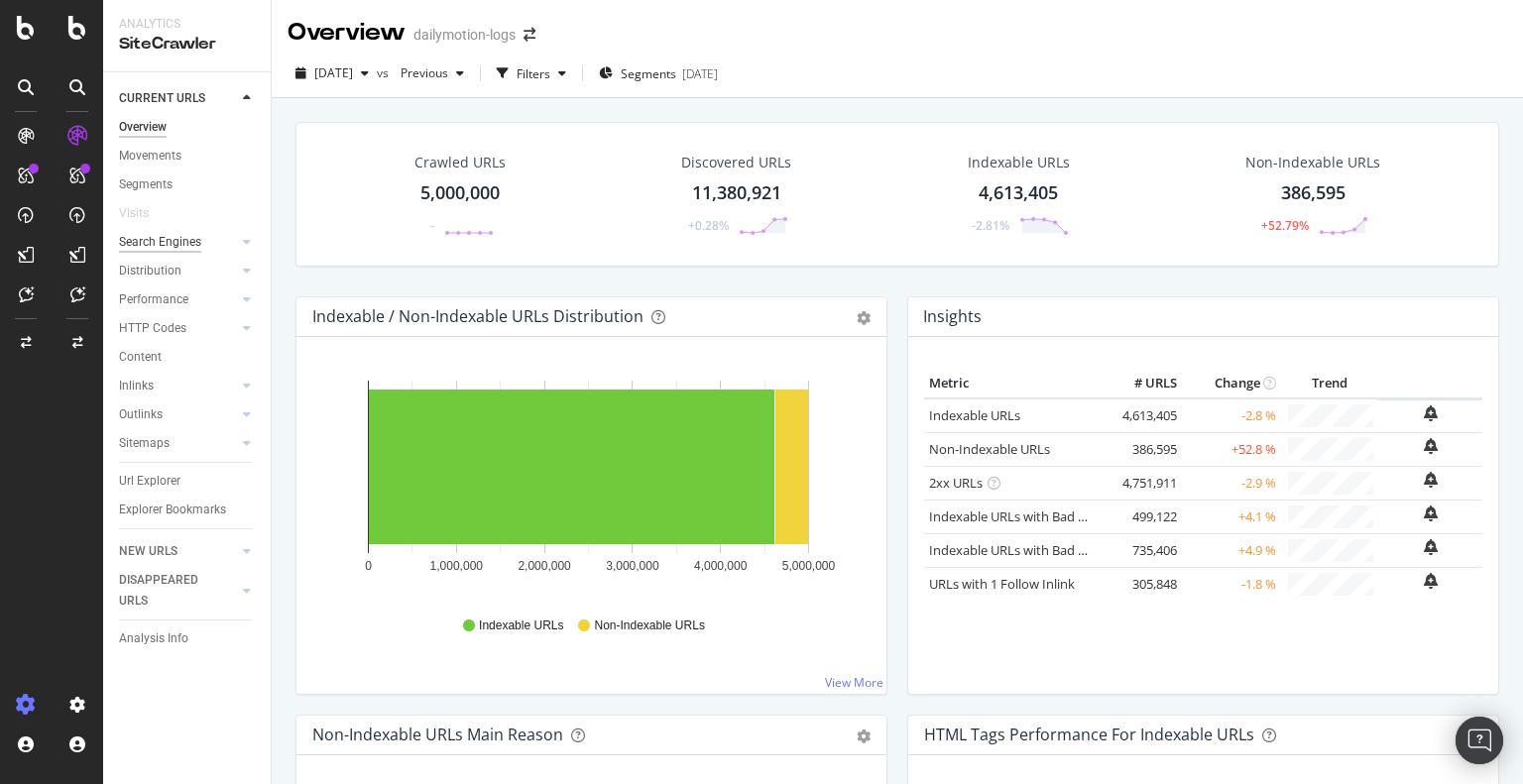 click on "Search Engines" at bounding box center [160, 242] 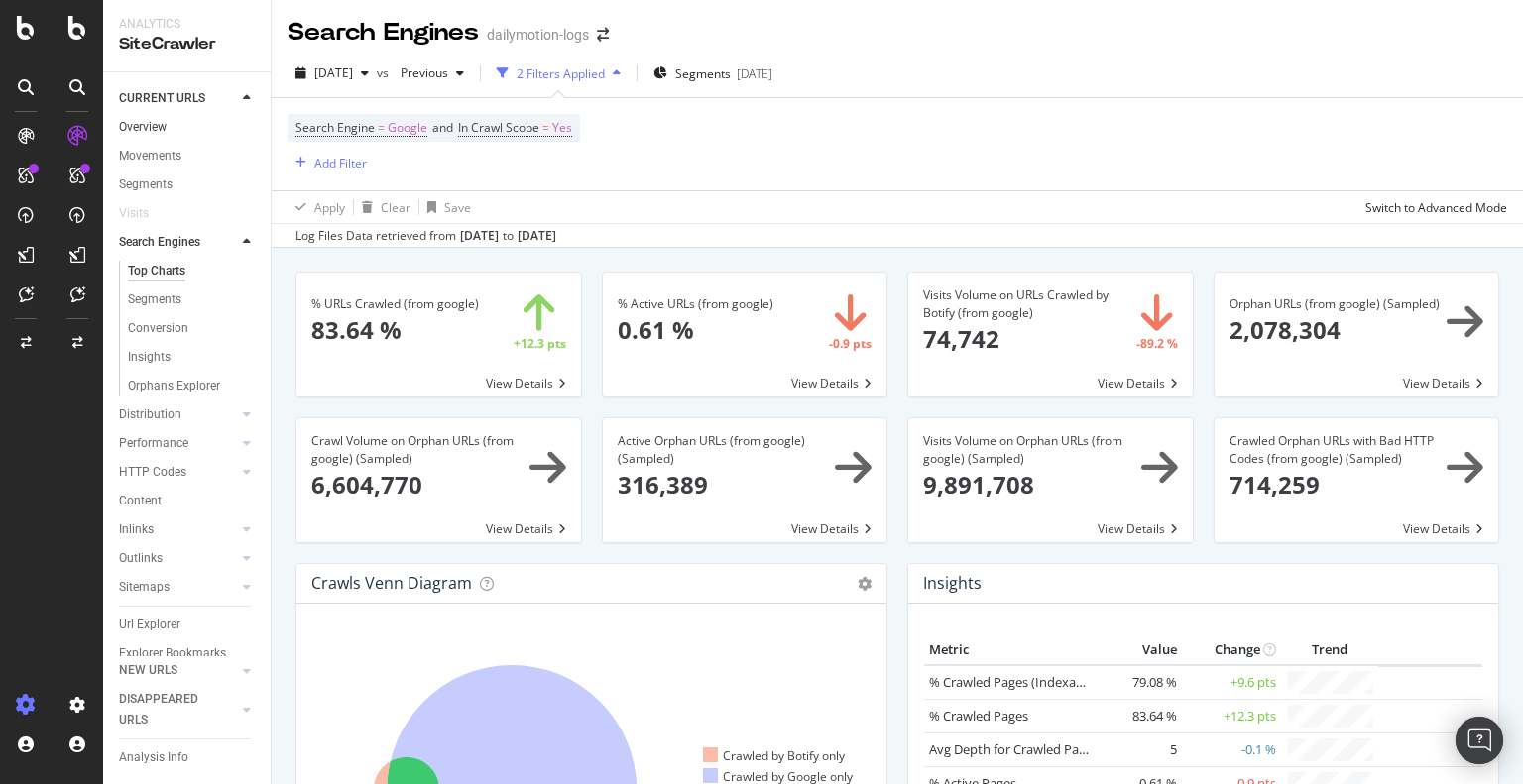 click on "Overview" at bounding box center (187, 127) 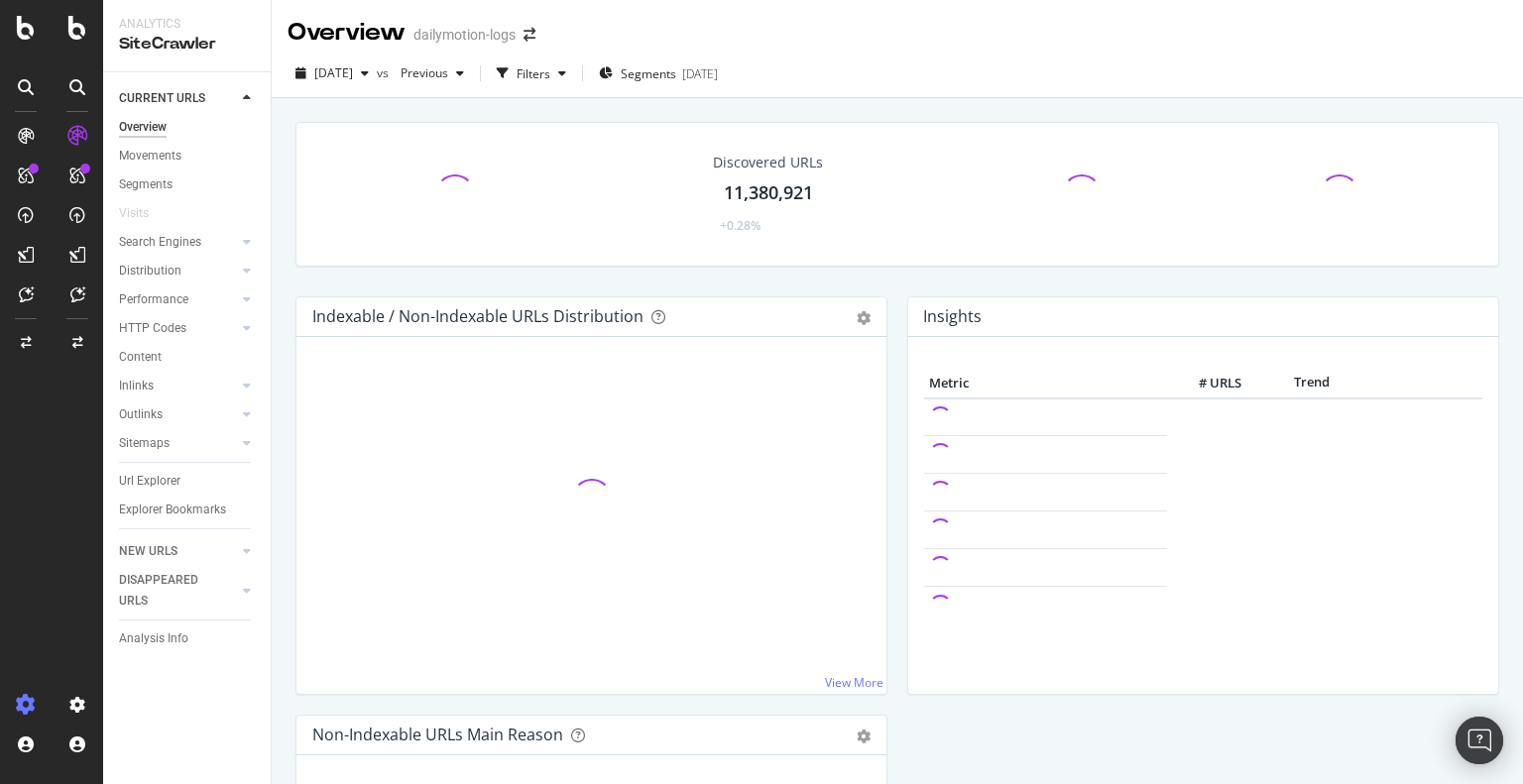 click on "Overview" at bounding box center (143, 127) 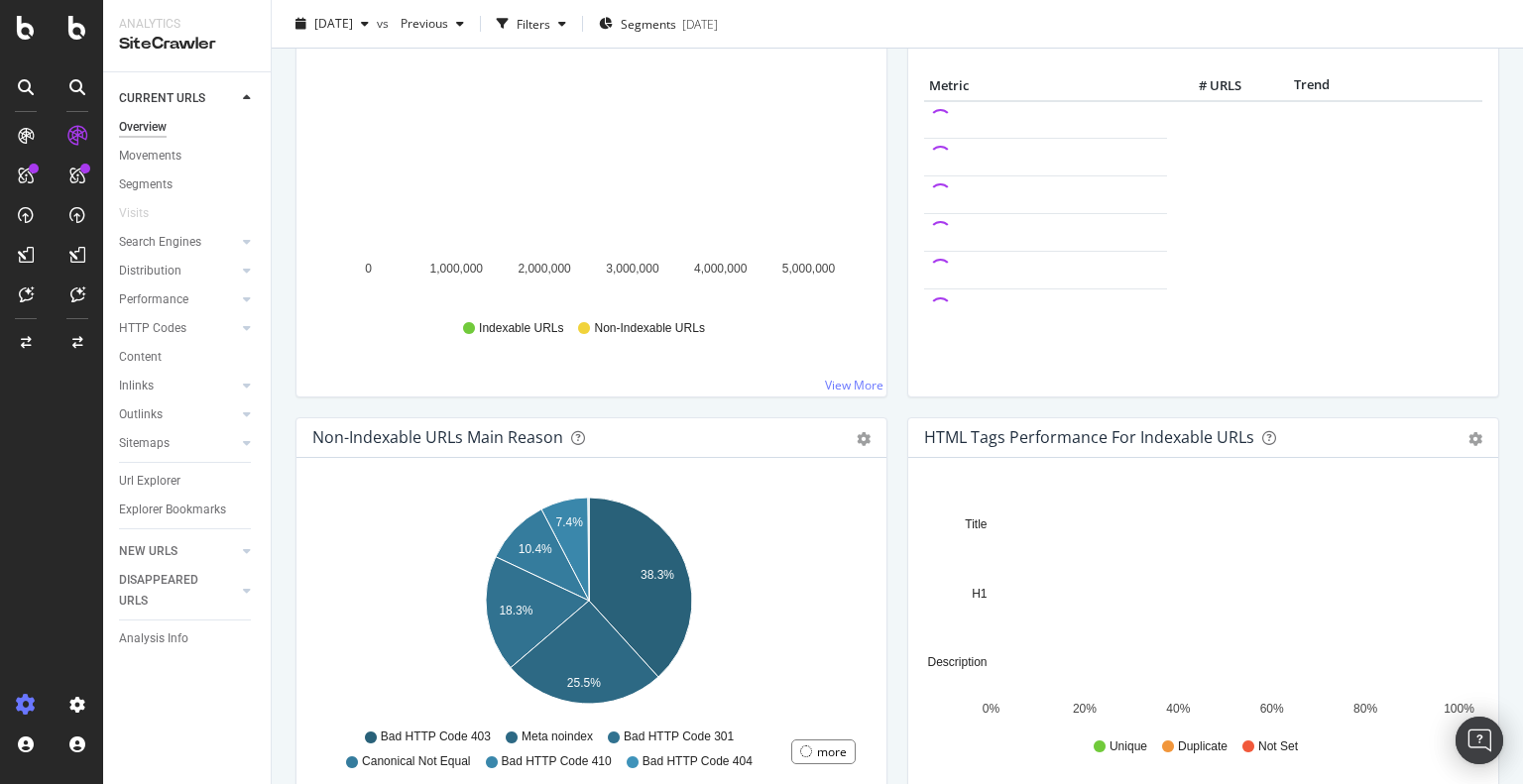 scroll, scrollTop: 396, scrollLeft: 0, axis: vertical 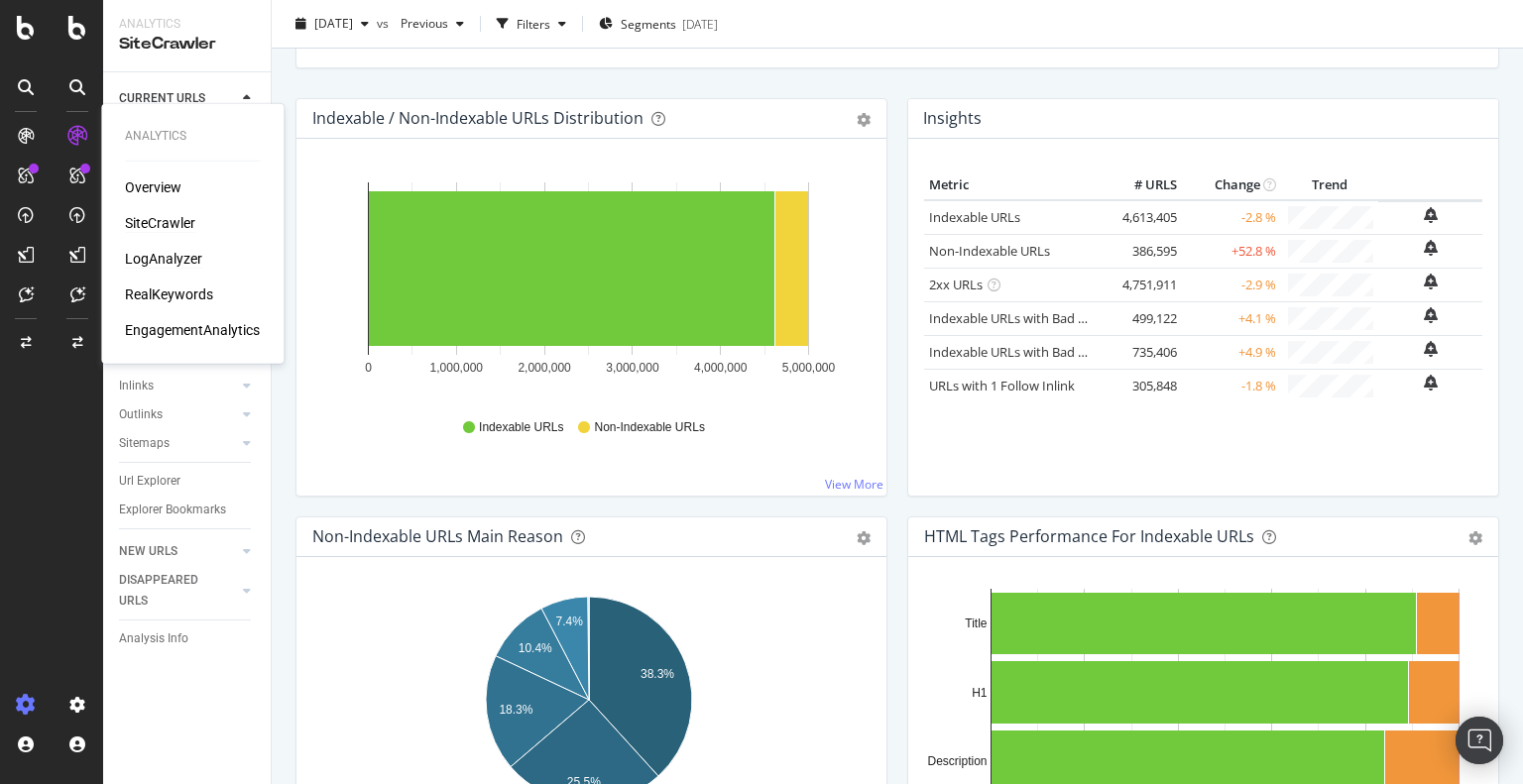 click on "LogAnalyzer" at bounding box center (164, 259) 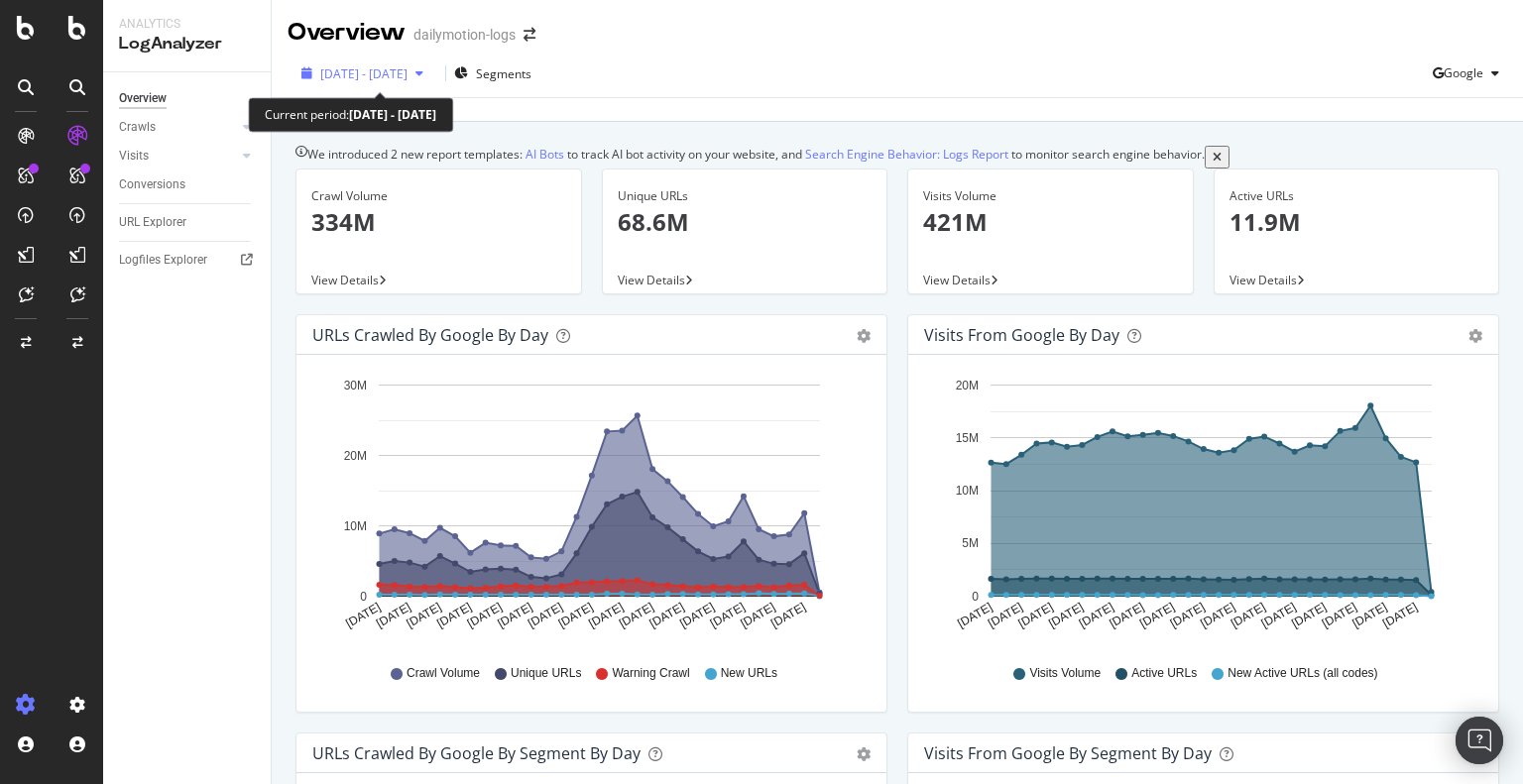 click on "[DATE] - [DATE]" at bounding box center [364, 73] 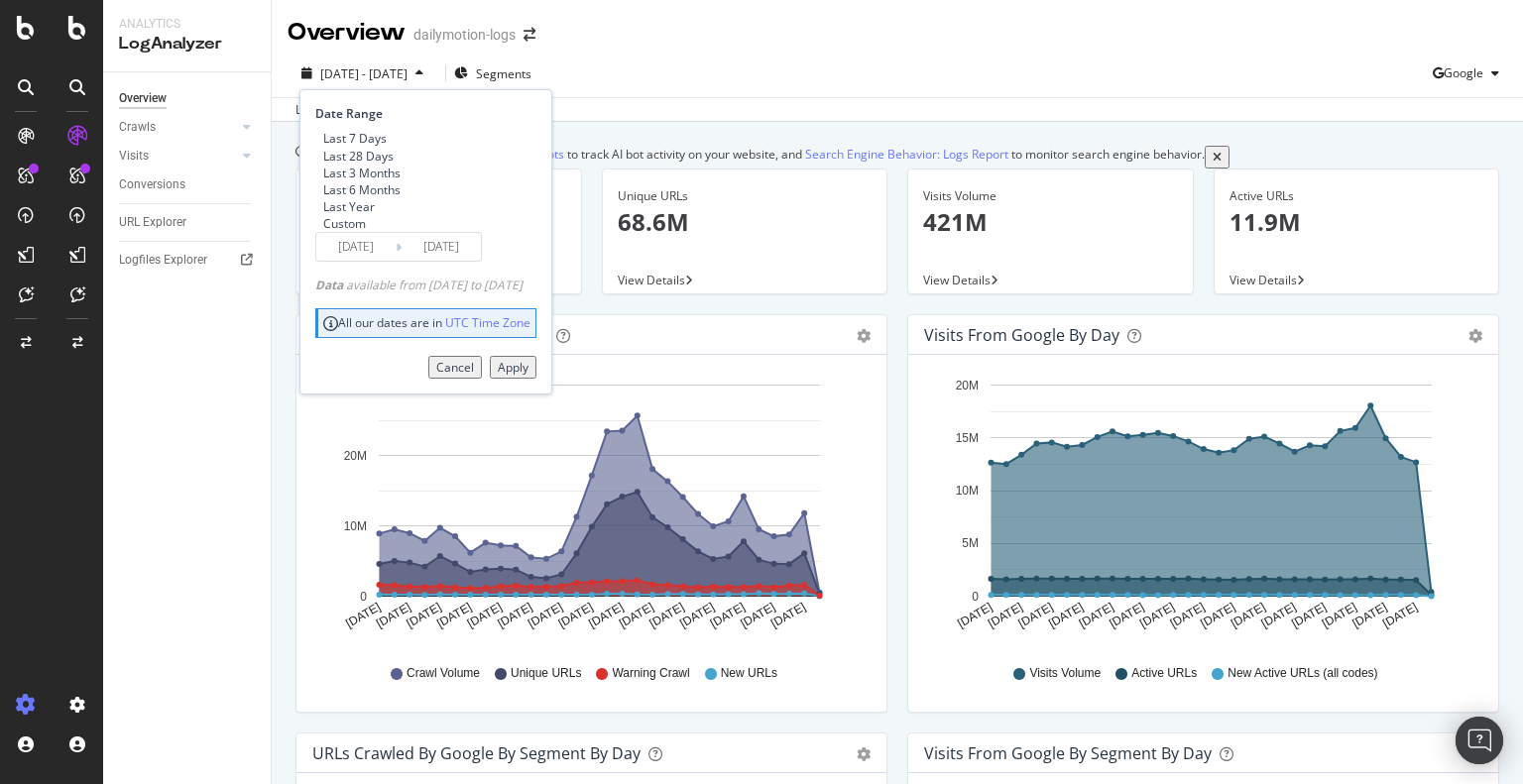 click on "[DATE]" at bounding box center (356, 247) 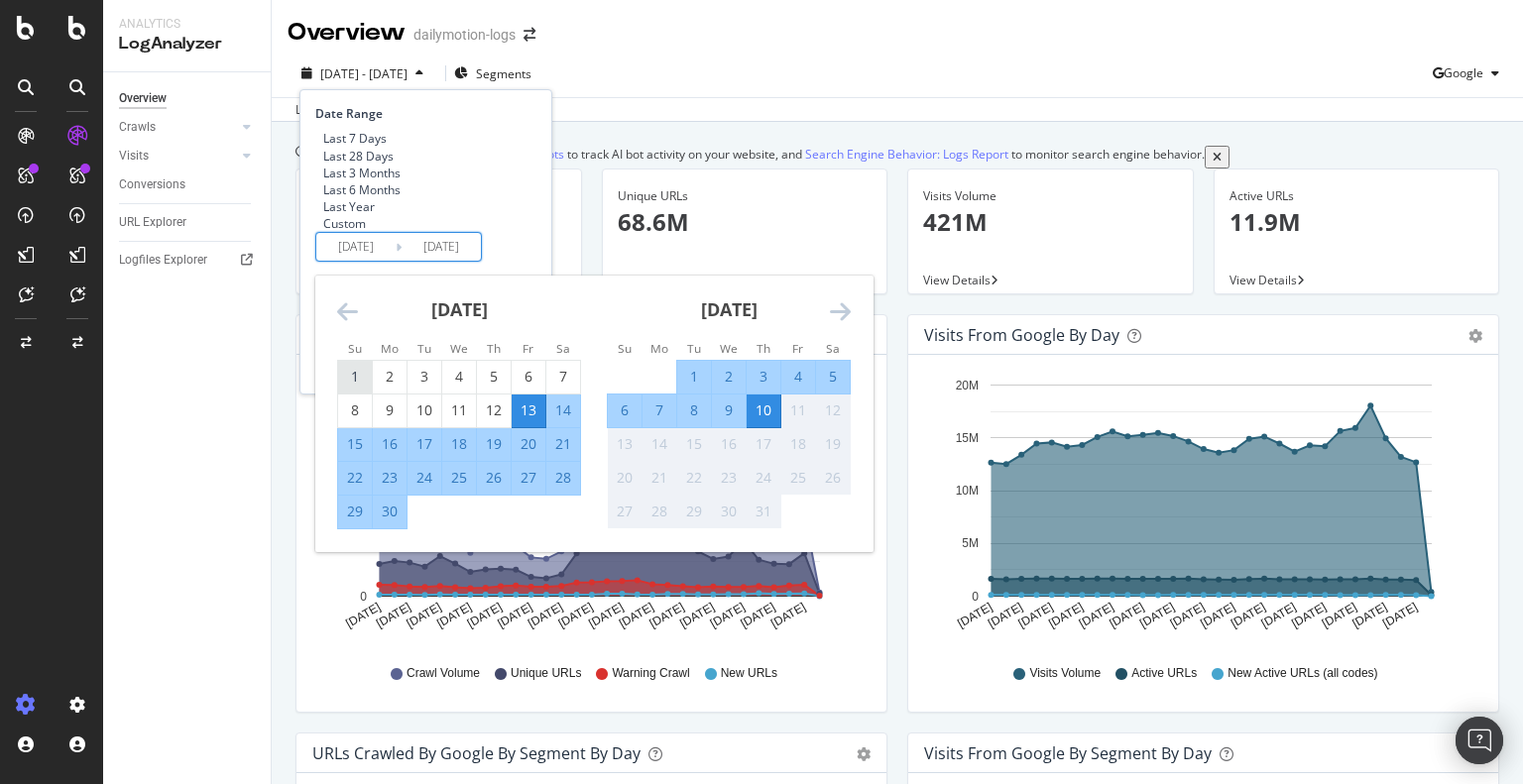 click on "1" at bounding box center [355, 377] 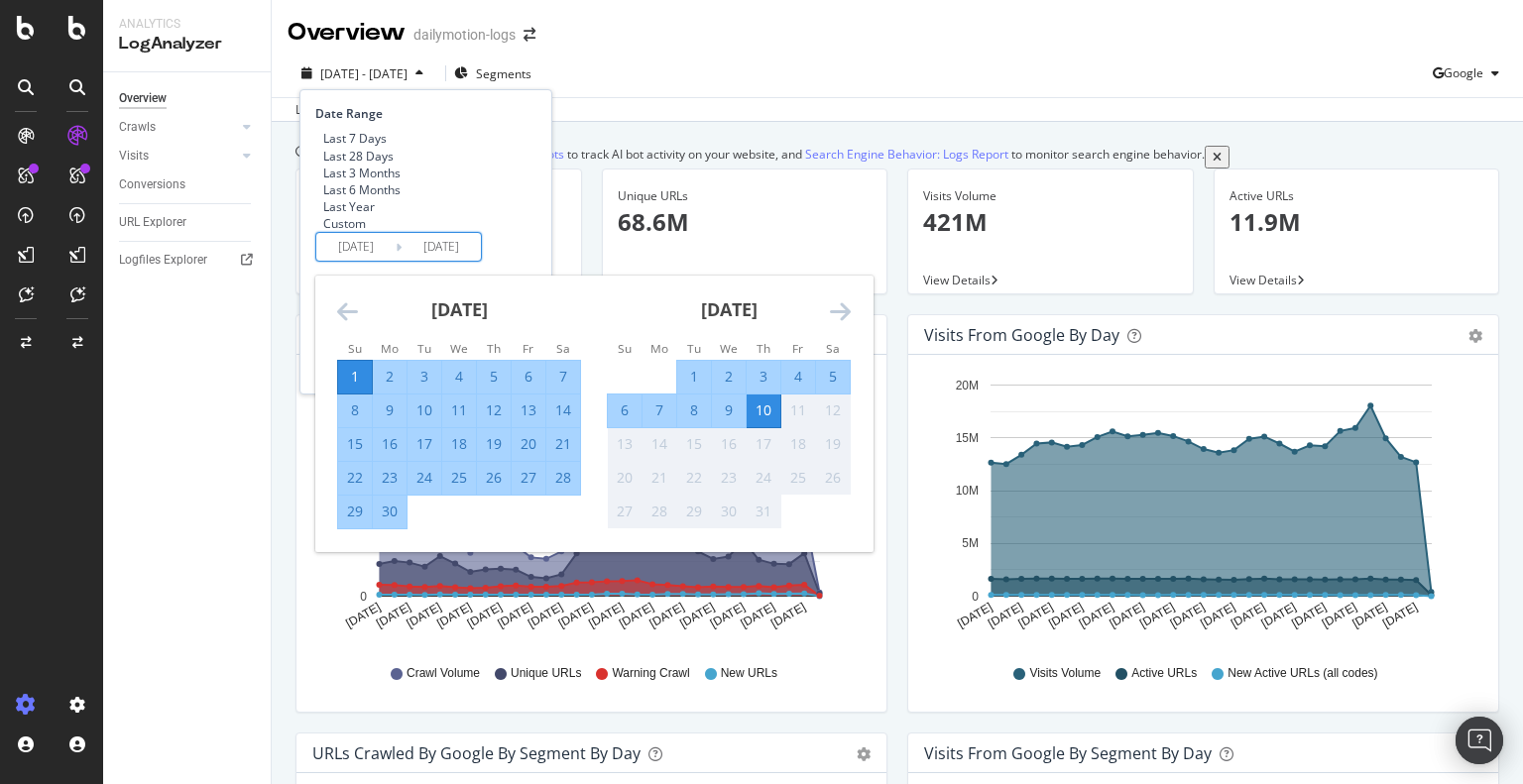 click on "30" at bounding box center [390, 511] 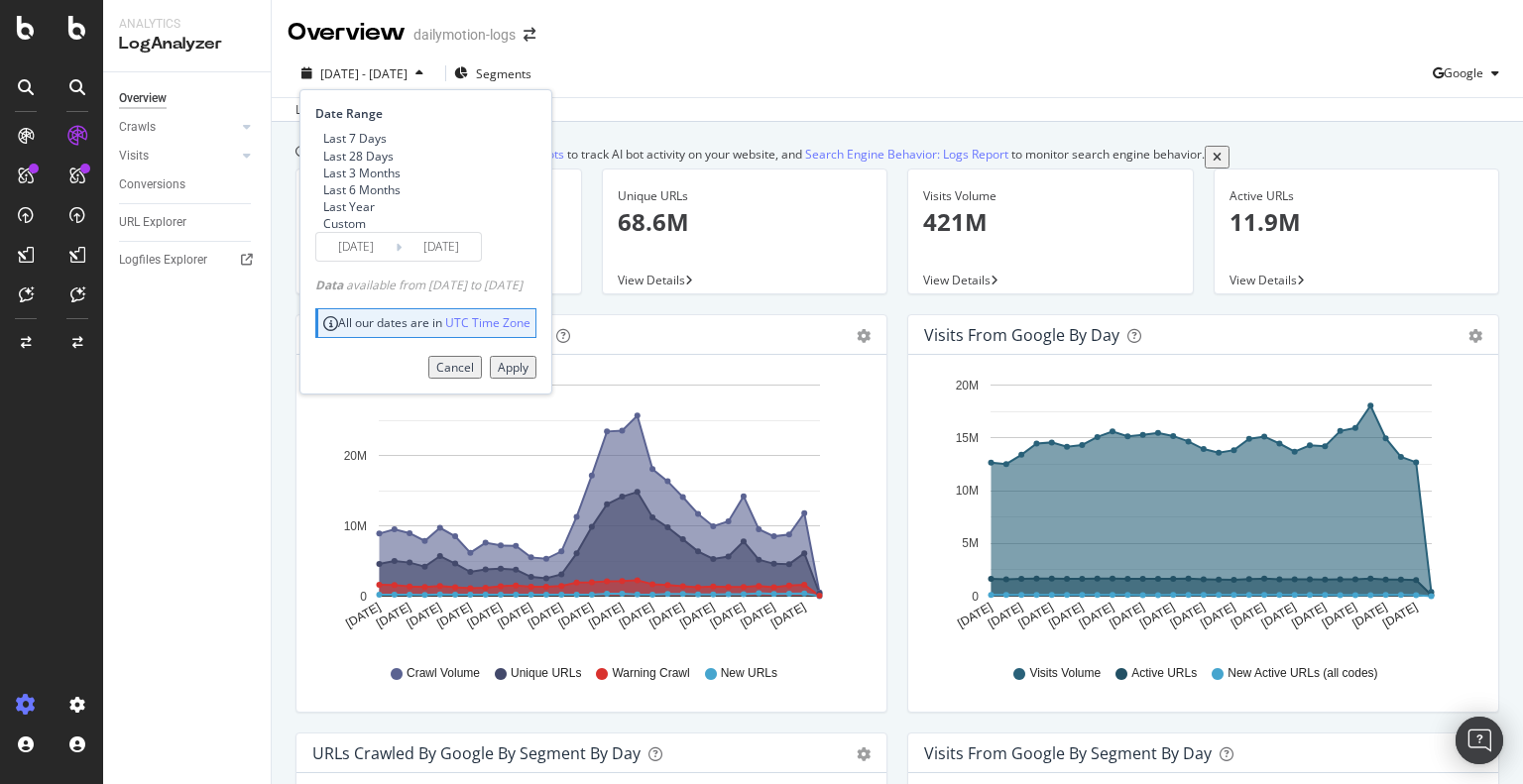 click on "Apply" at bounding box center (513, 367) 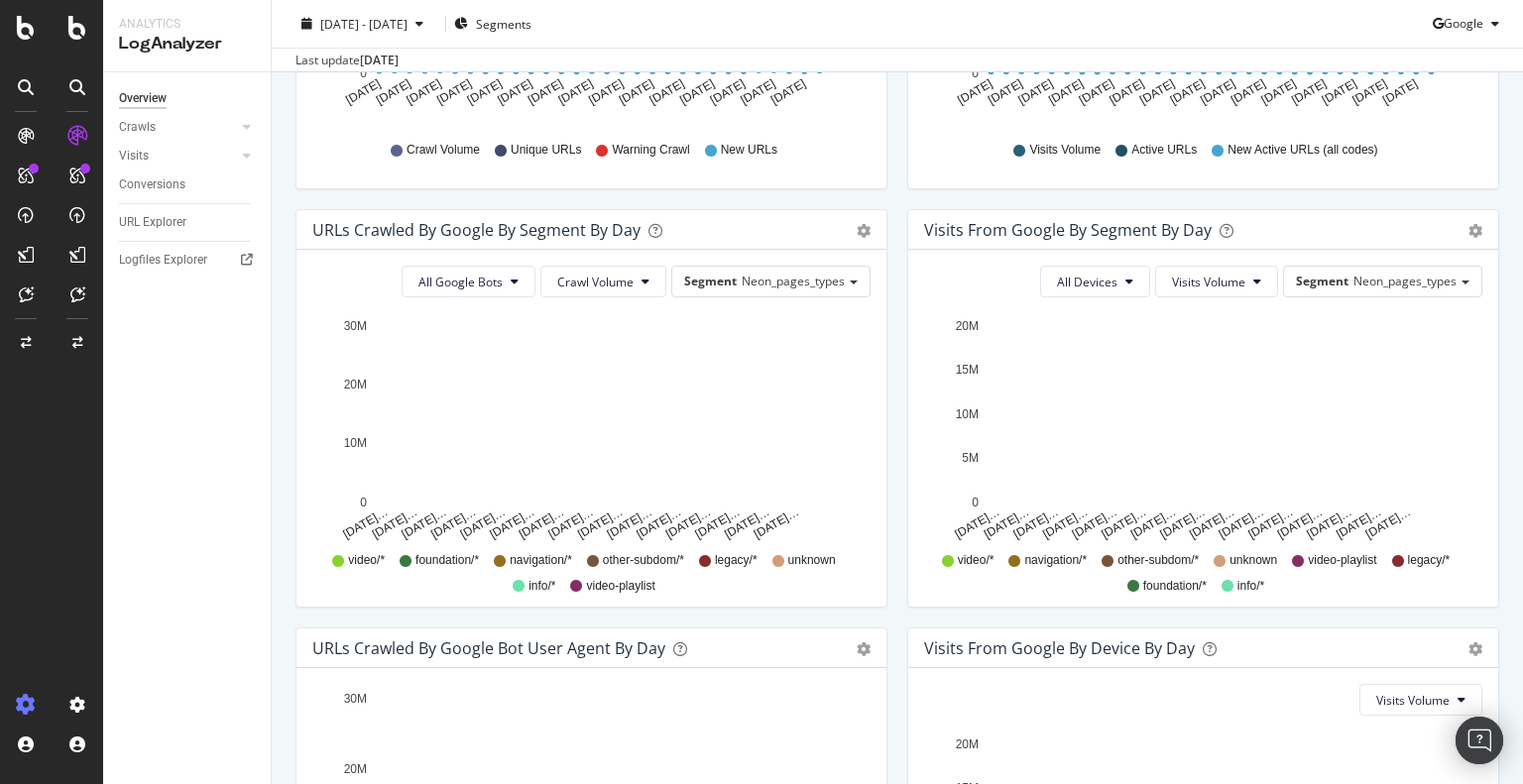 scroll, scrollTop: 496, scrollLeft: 0, axis: vertical 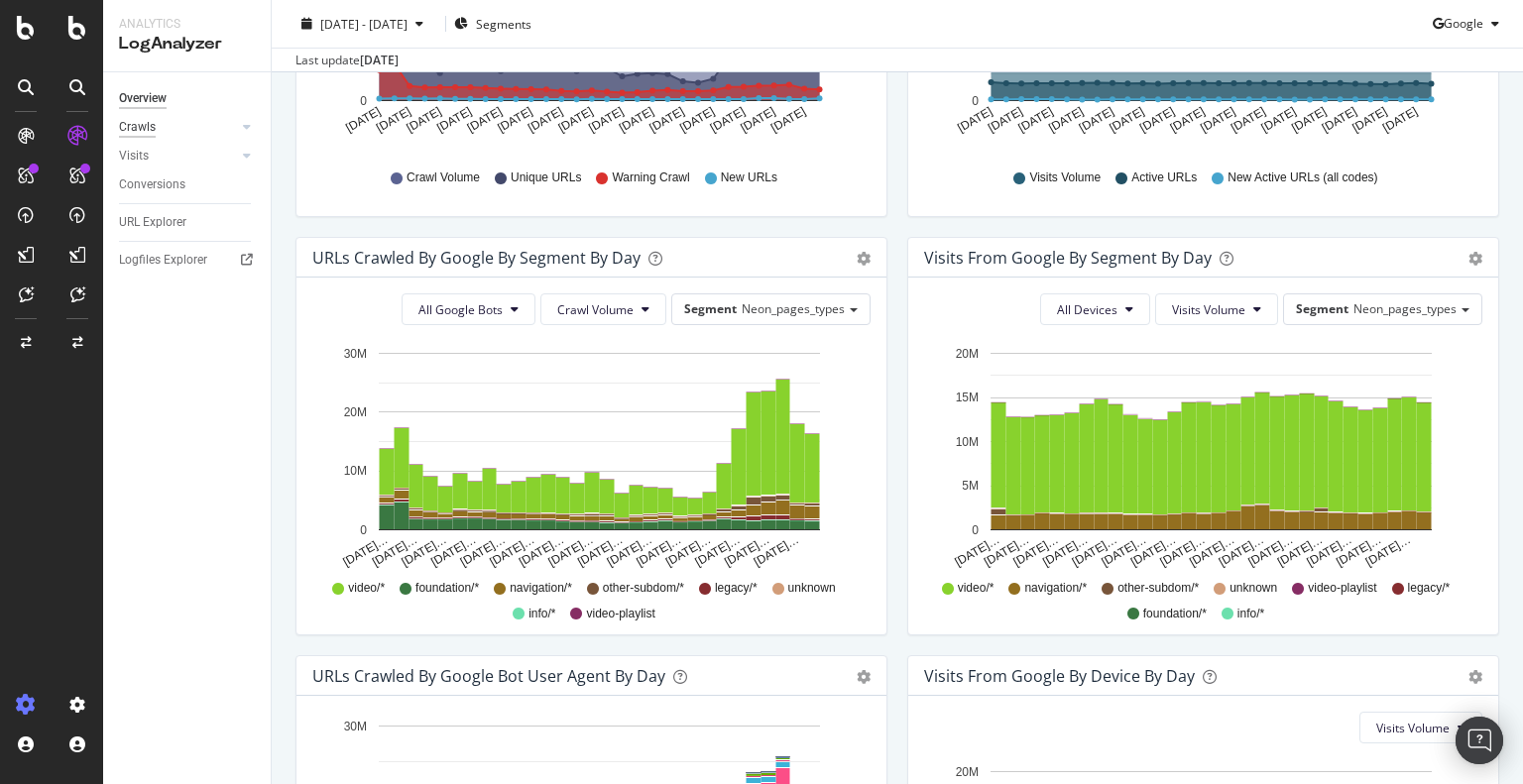 click on "Crawls" at bounding box center (137, 127) 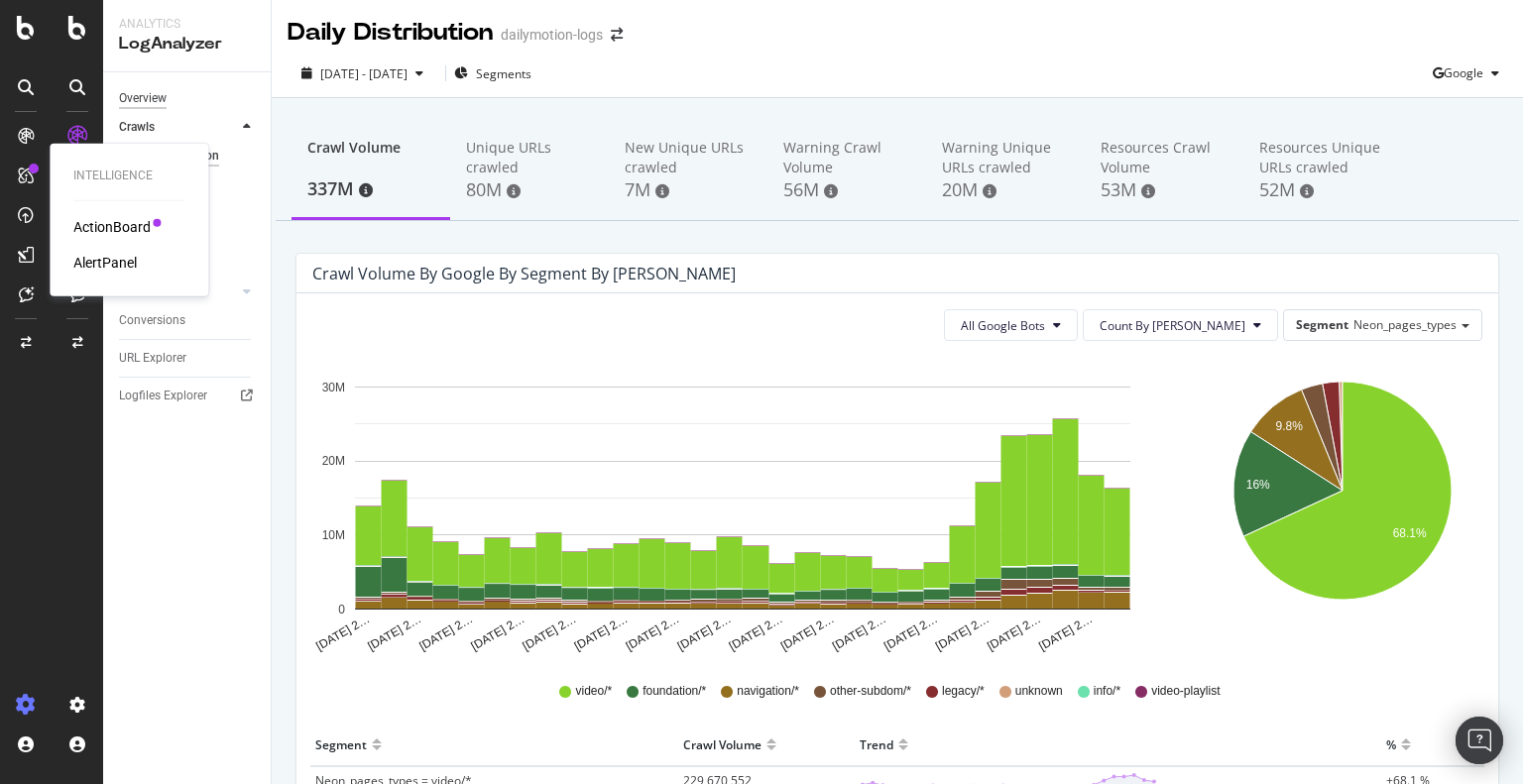 click on "Overview" at bounding box center (143, 98) 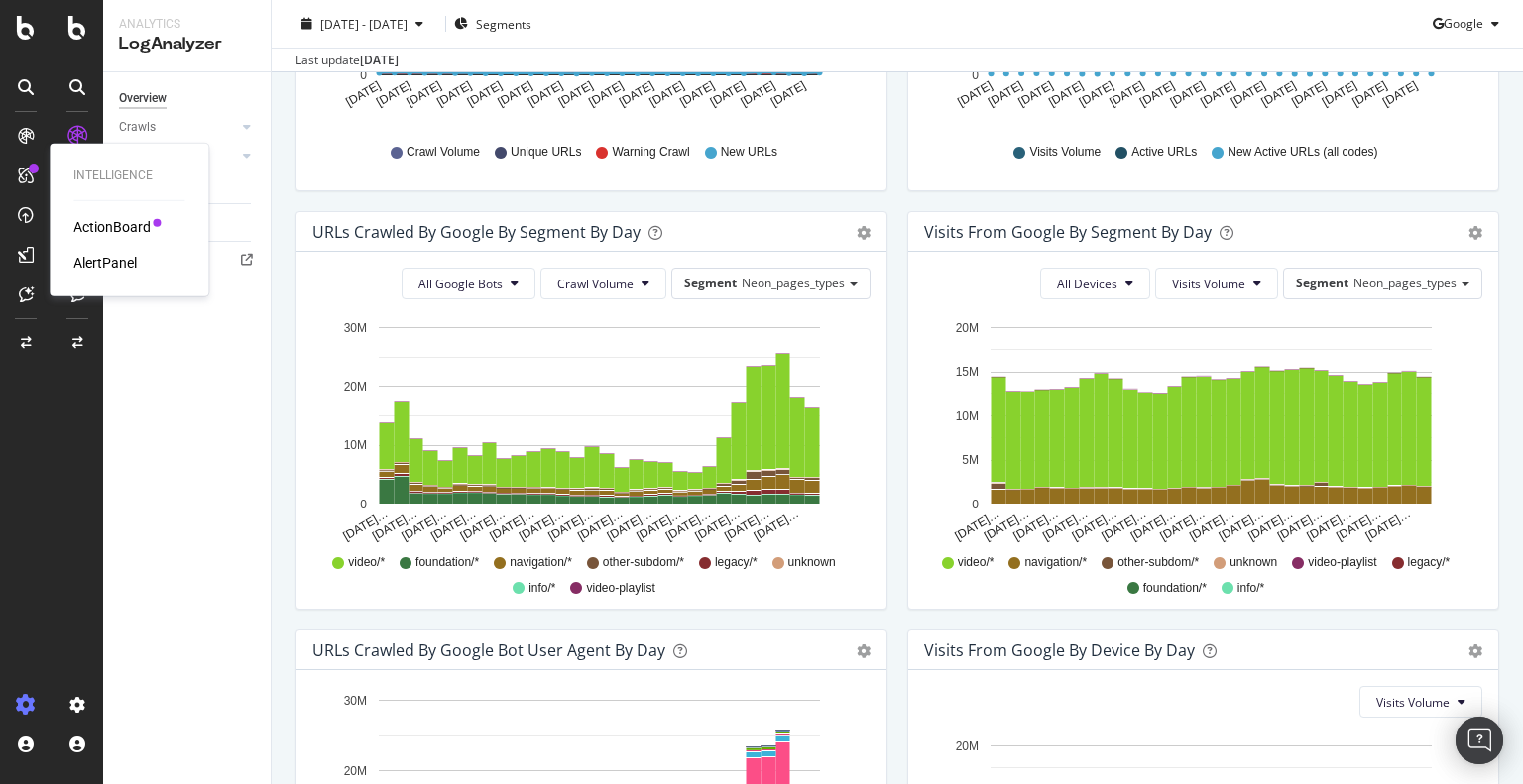 scroll, scrollTop: 694, scrollLeft: 0, axis: vertical 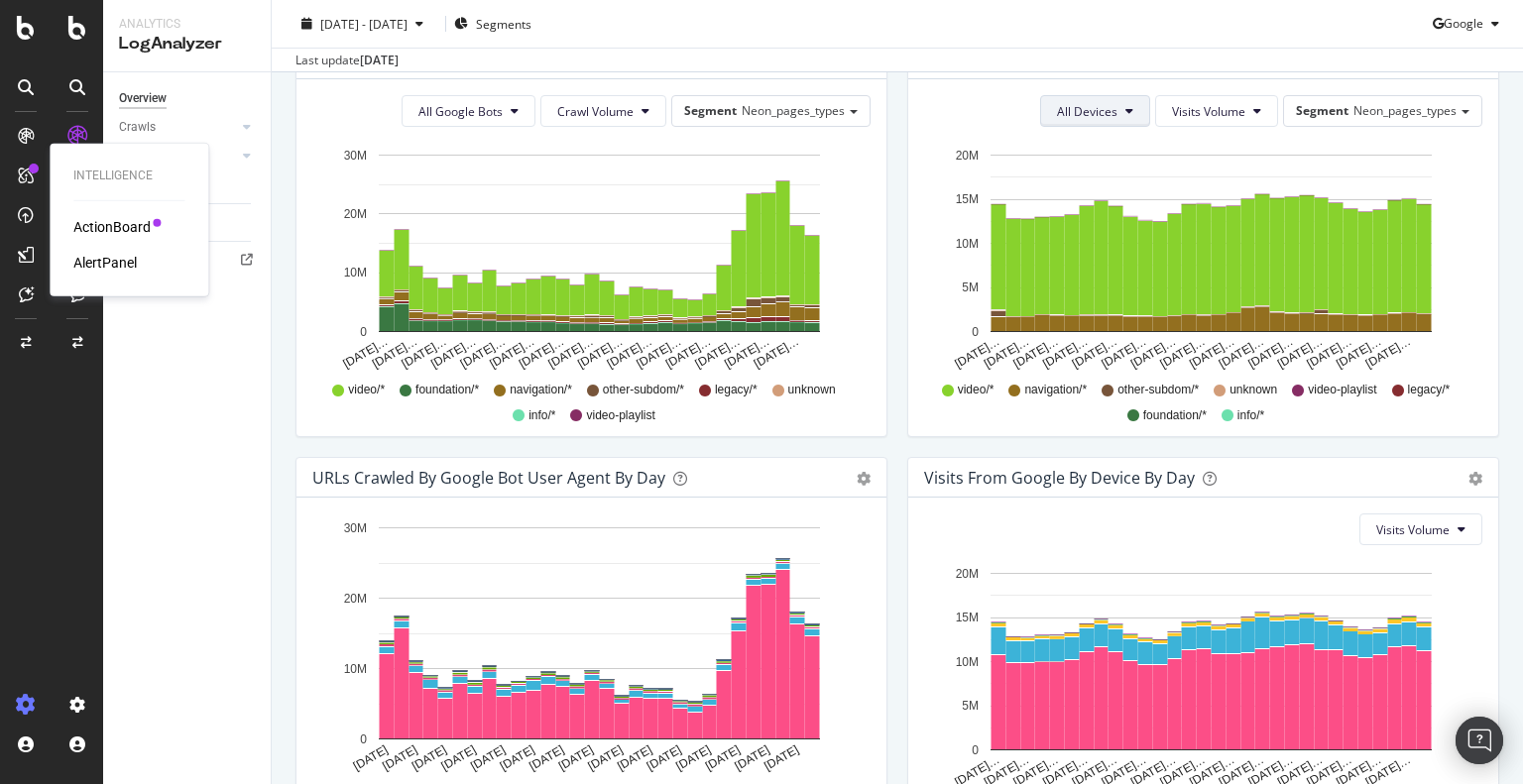 drag, startPoint x: 1111, startPoint y: 125, endPoint x: 1125, endPoint y: 126, distance: 14.035669 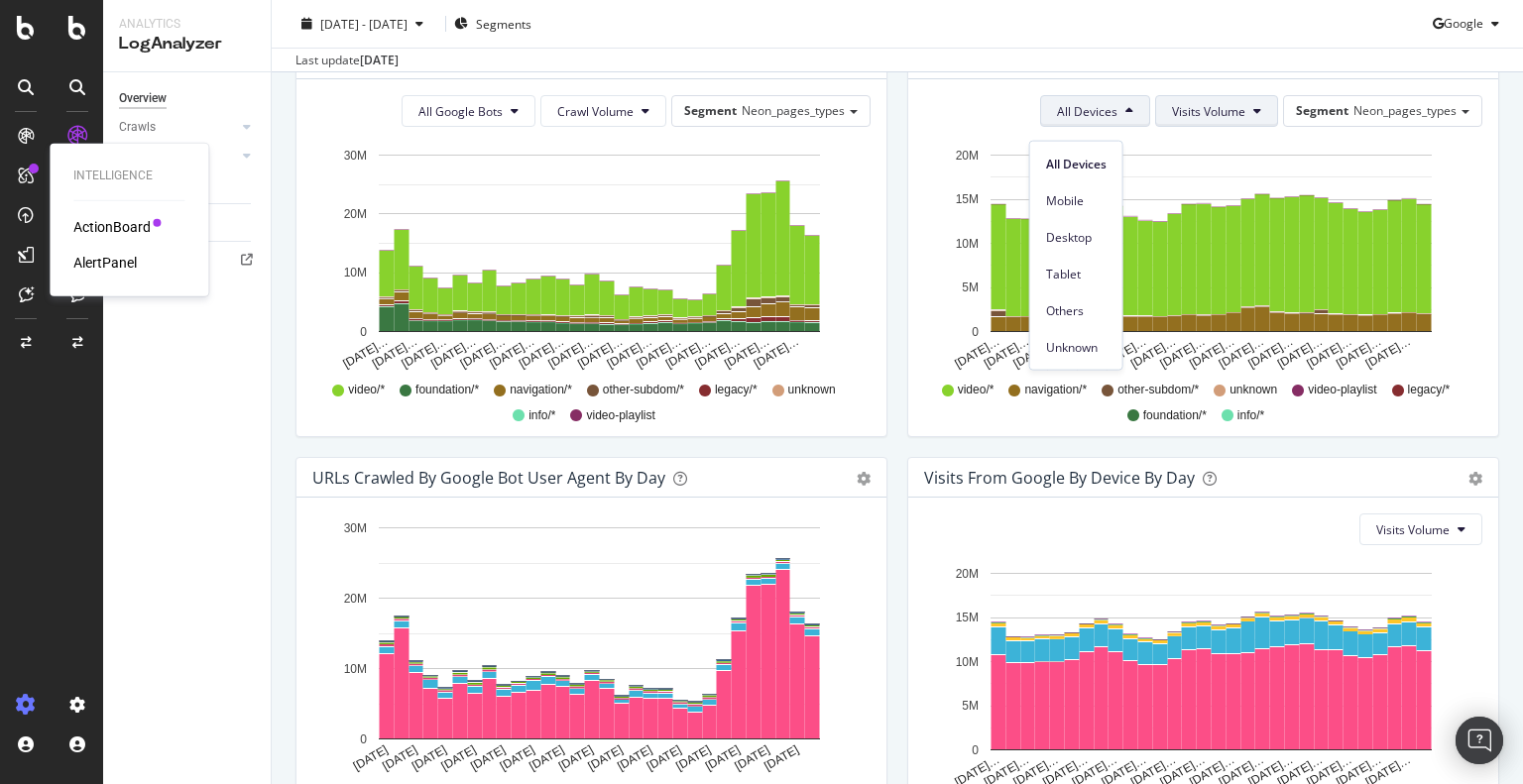 click on "Visits Volume" at bounding box center [1209, 111] 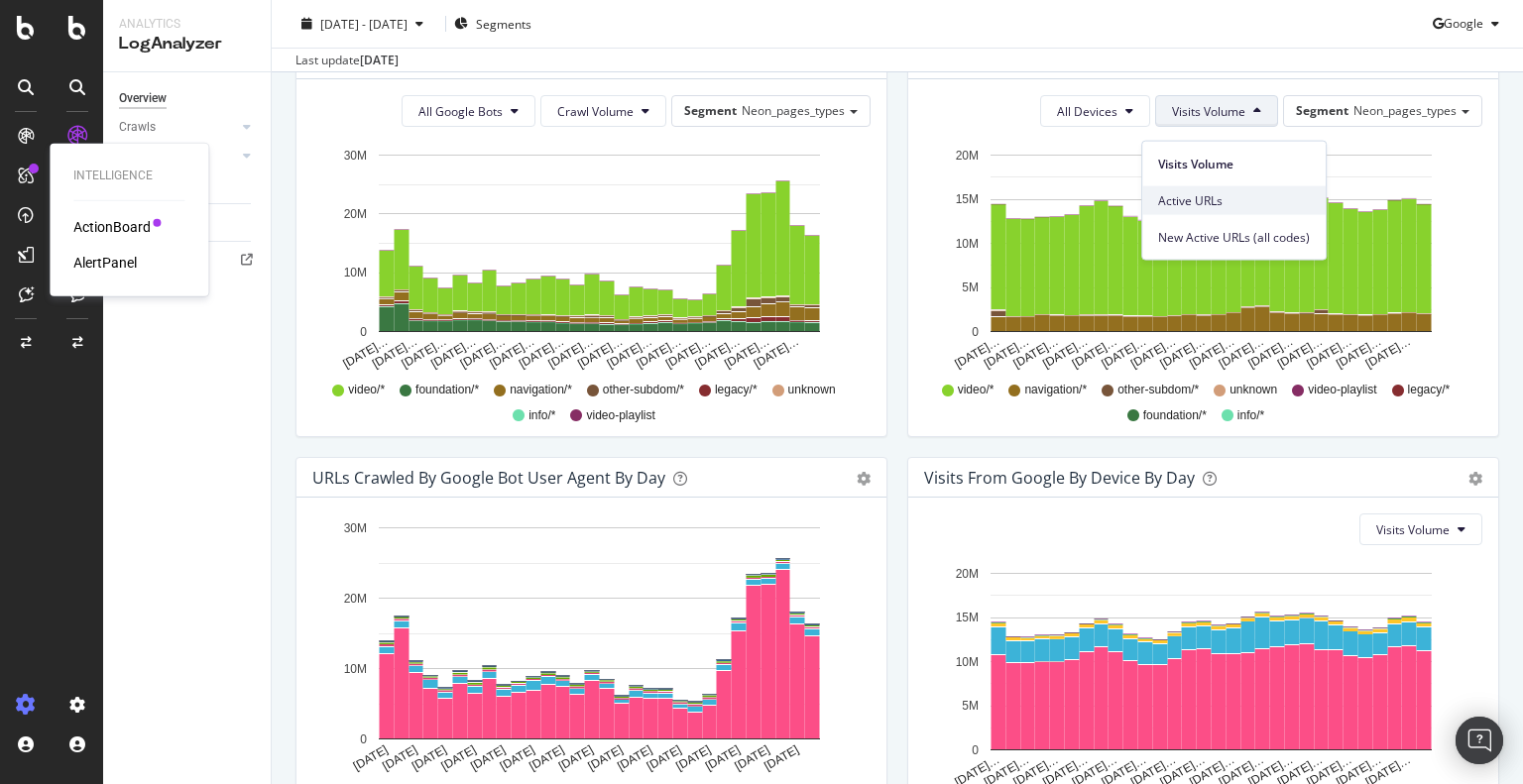click on "Active URLs" at bounding box center [1233, 200] 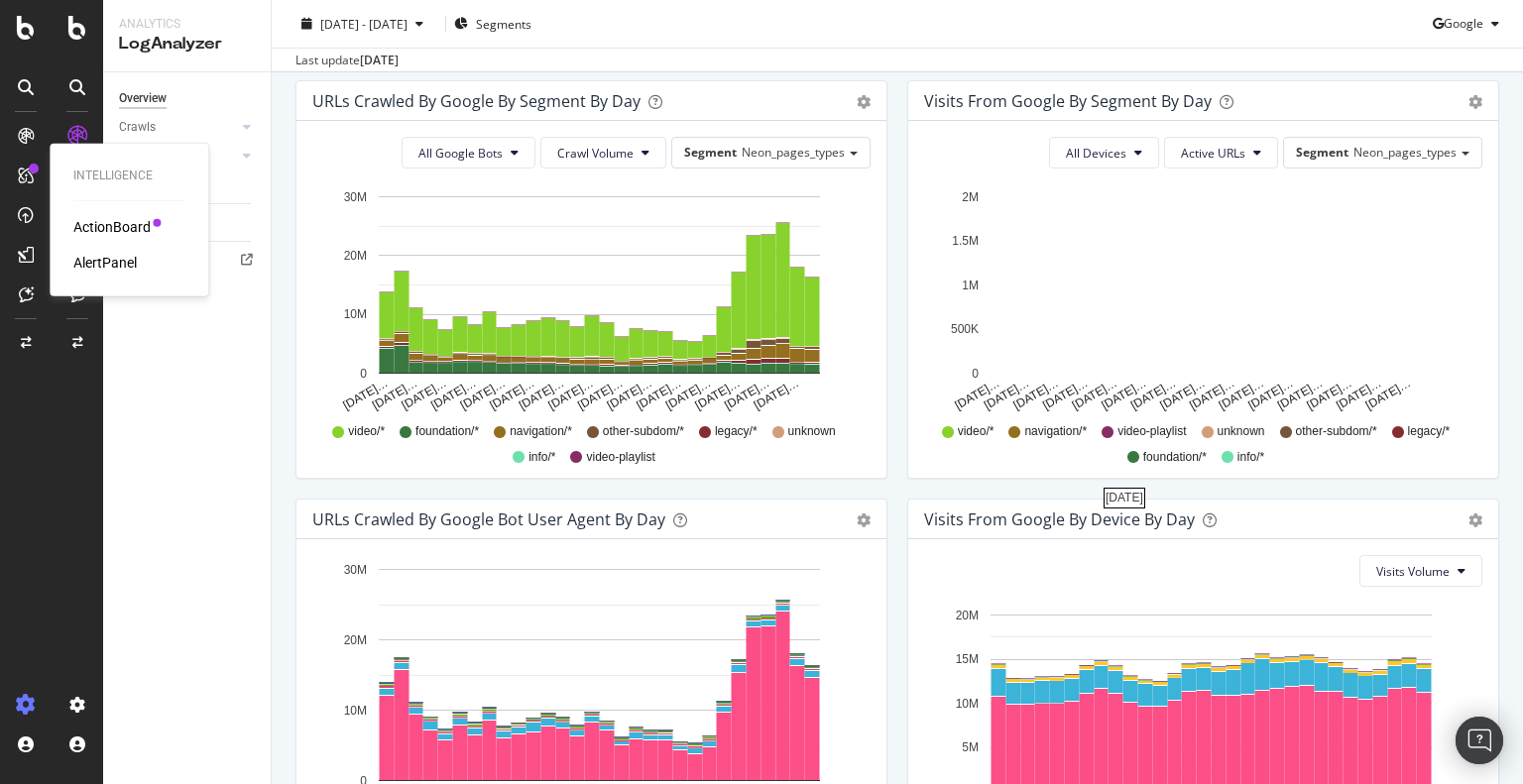 scroll, scrollTop: 793, scrollLeft: 0, axis: vertical 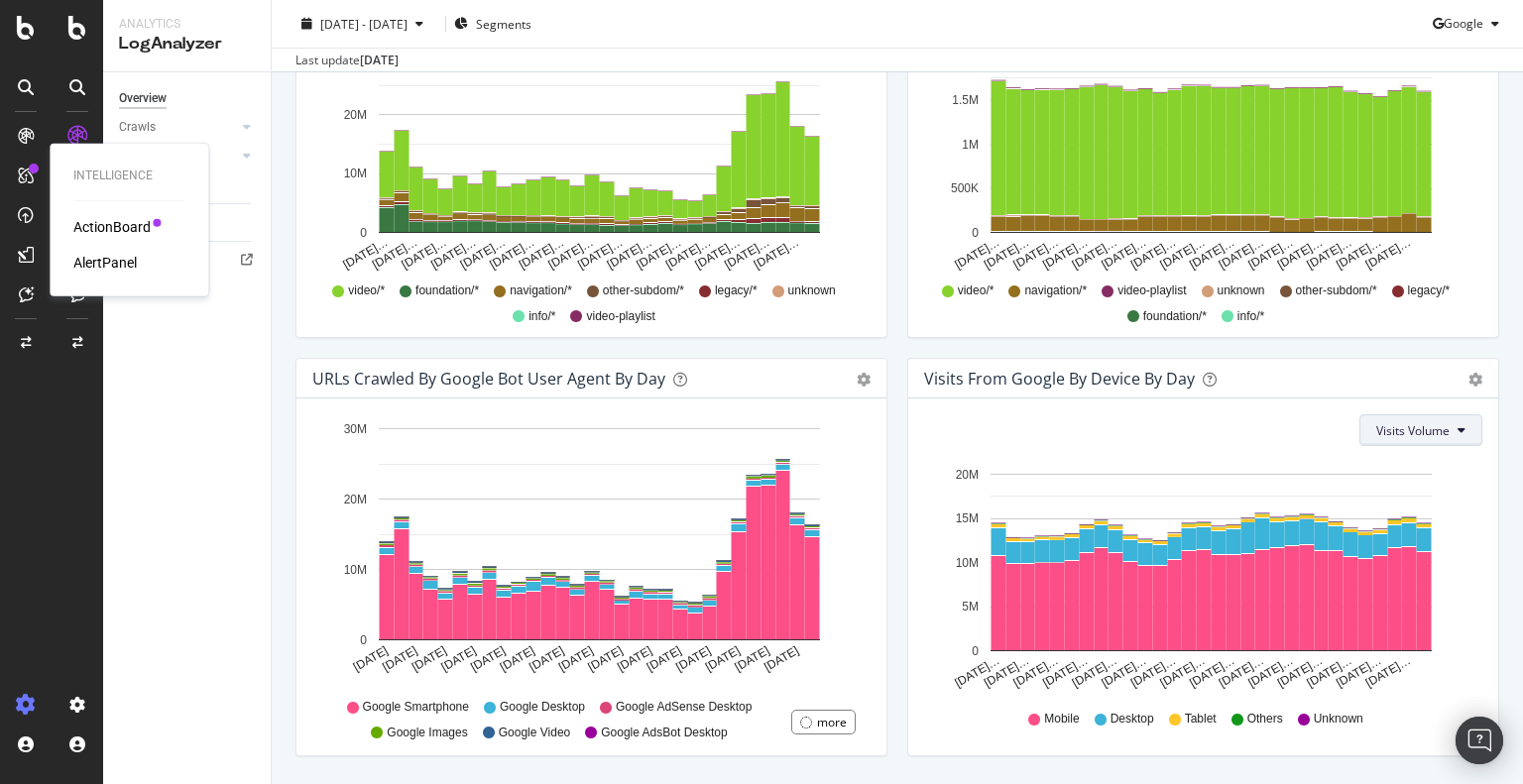 click on "Visits Volume" at bounding box center (1413, 430) 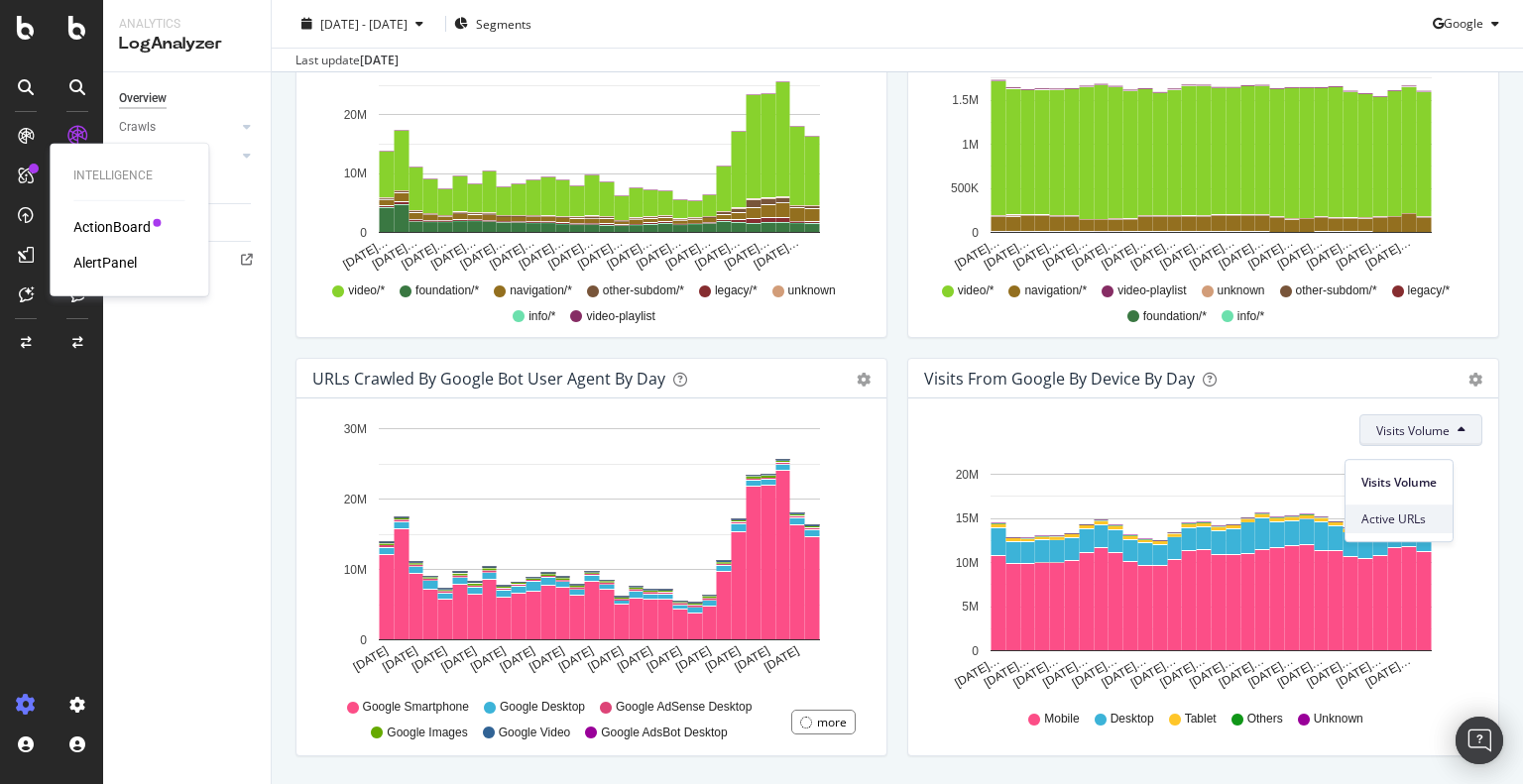 click on "Active URLs" at bounding box center [1399, 519] 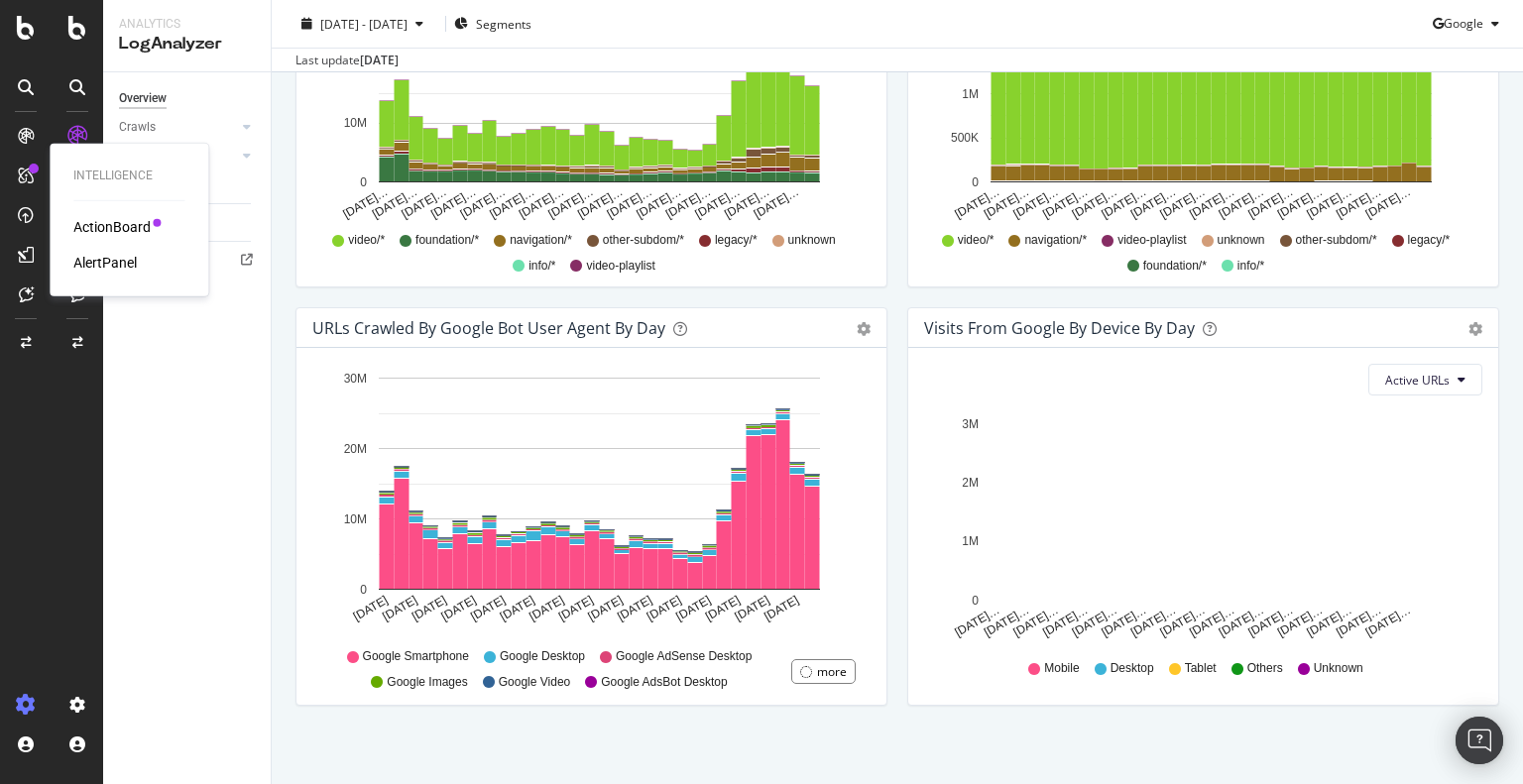 scroll, scrollTop: 866, scrollLeft: 0, axis: vertical 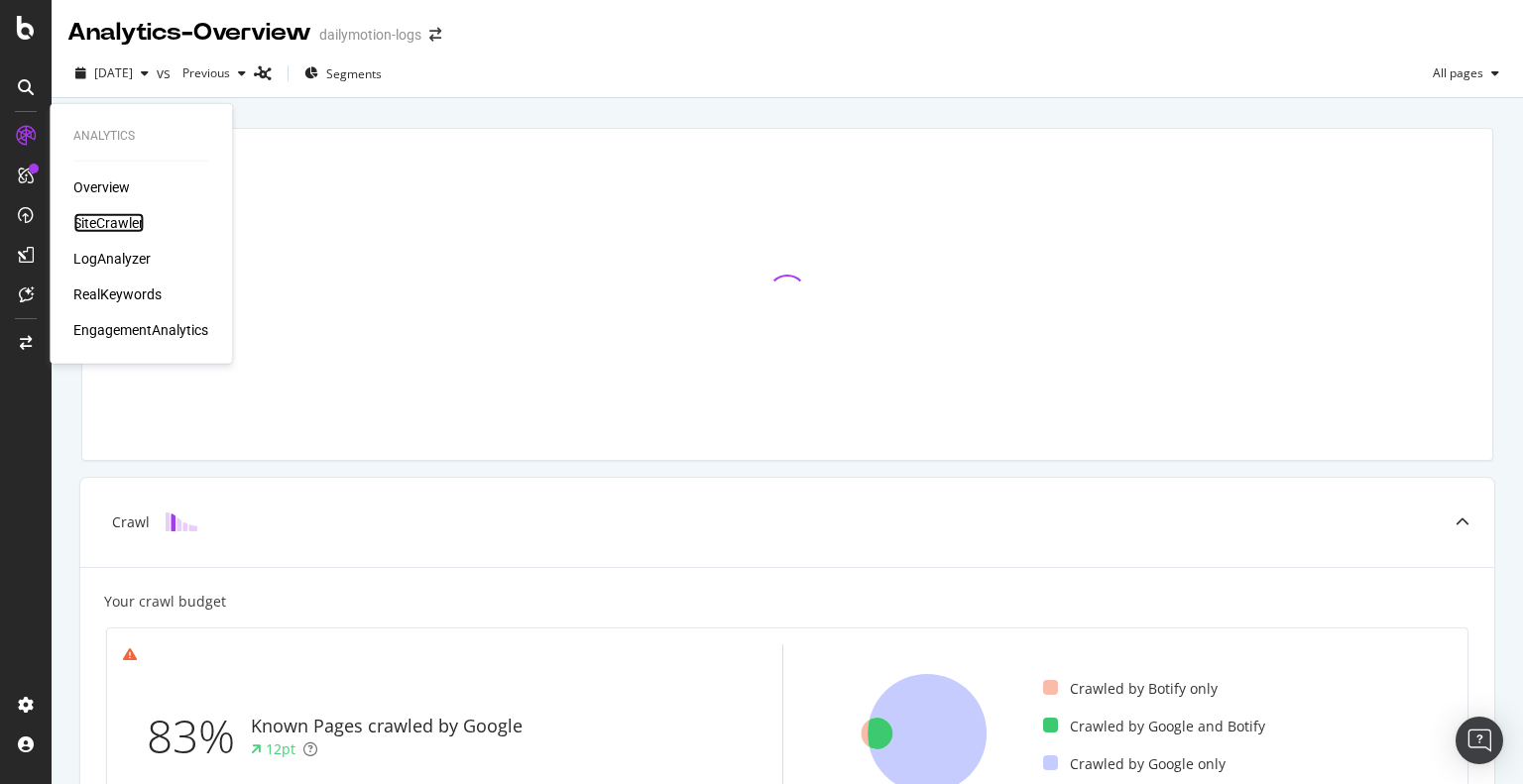 click on "SiteCrawler" at bounding box center (108, 223) 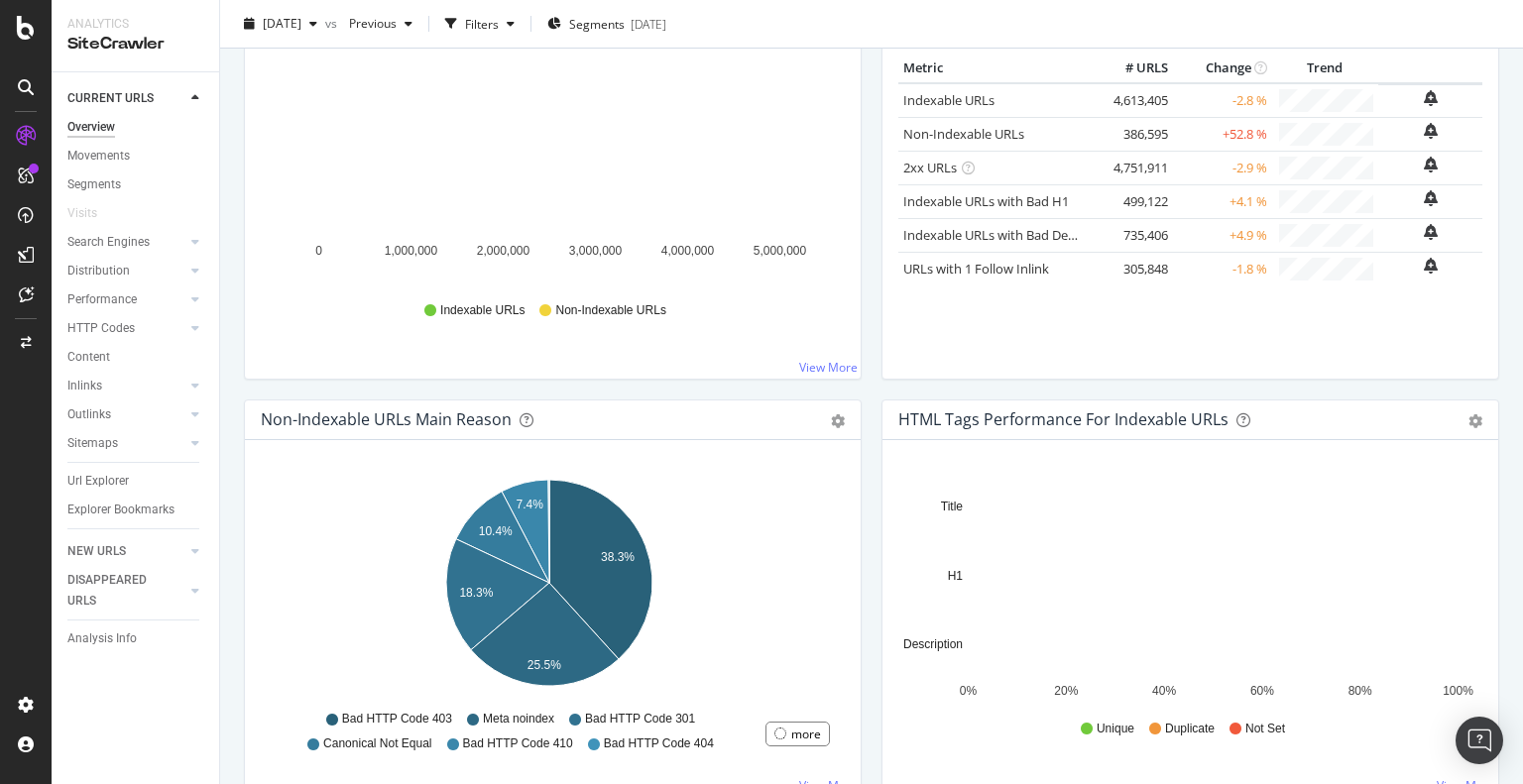 scroll, scrollTop: 198, scrollLeft: 0, axis: vertical 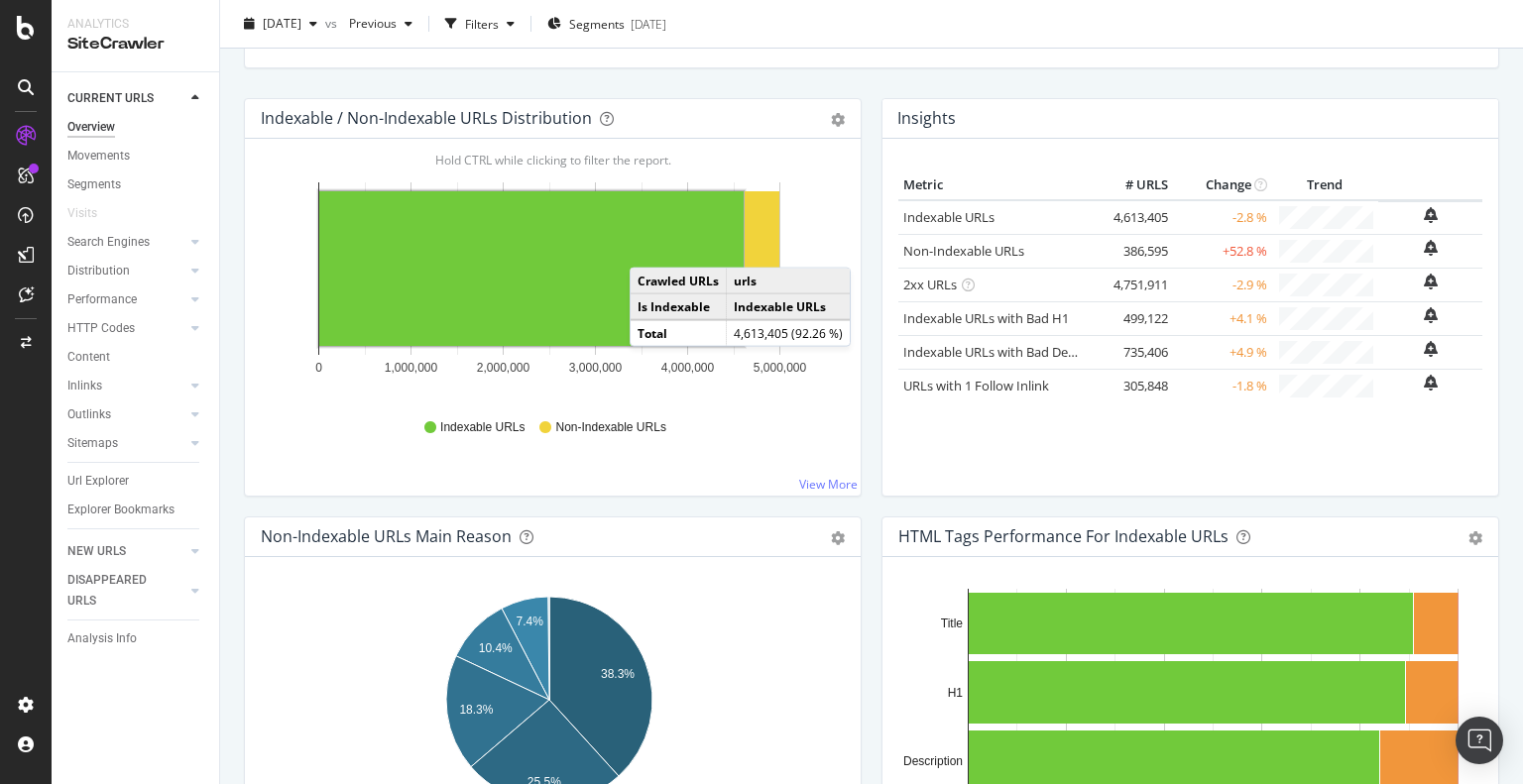 click 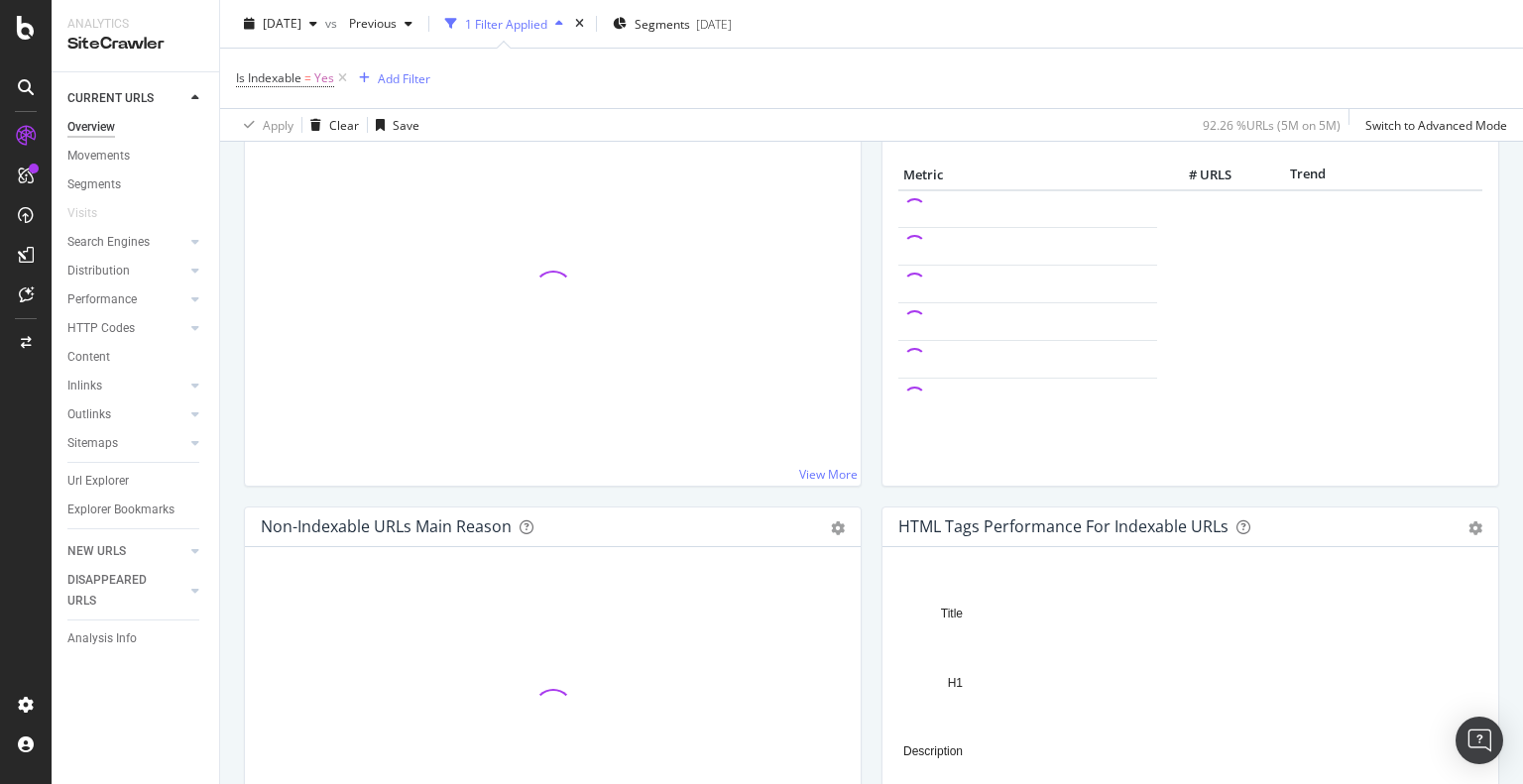 scroll, scrollTop: 99, scrollLeft: 0, axis: vertical 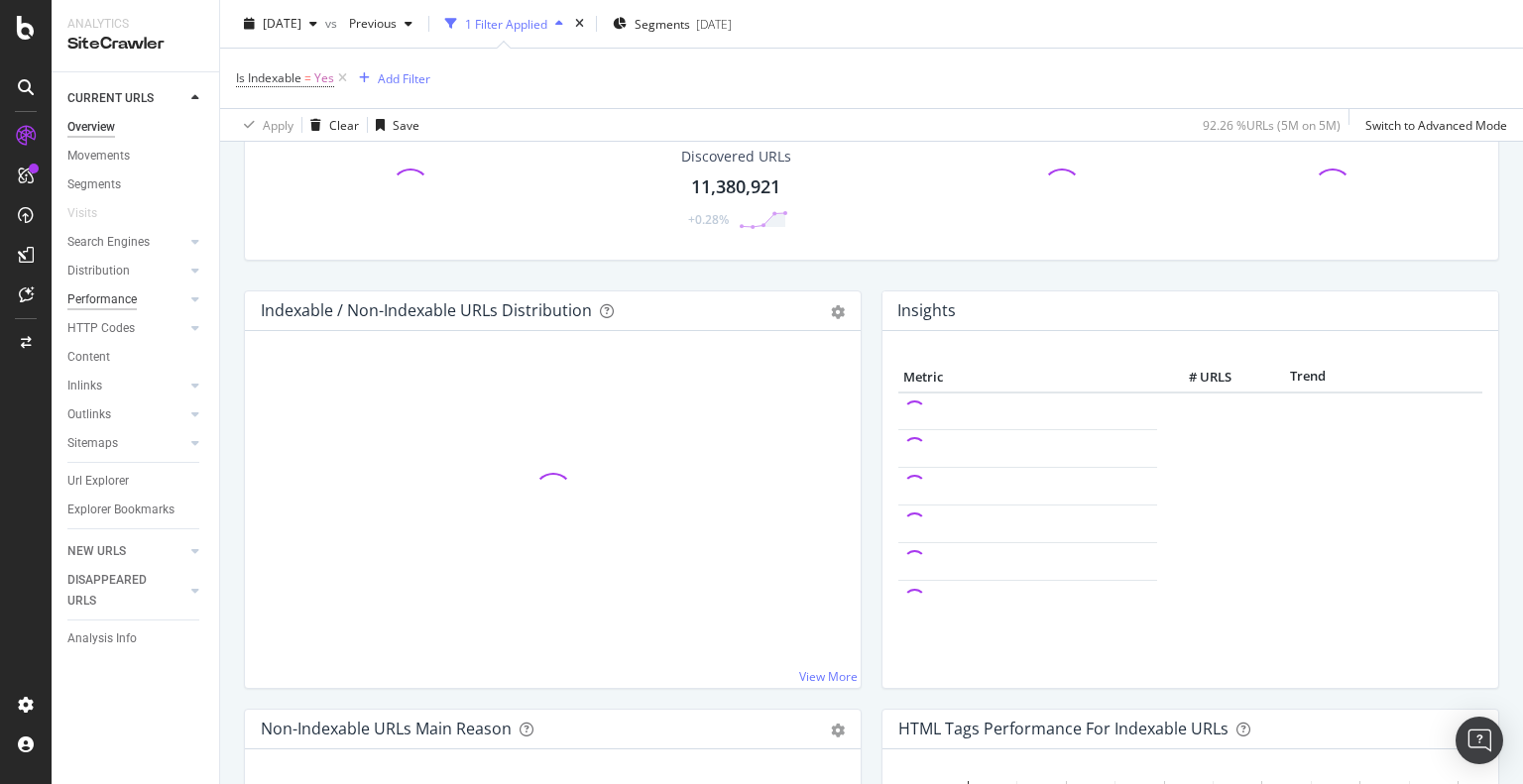 click on "Performance" at bounding box center [102, 299] 